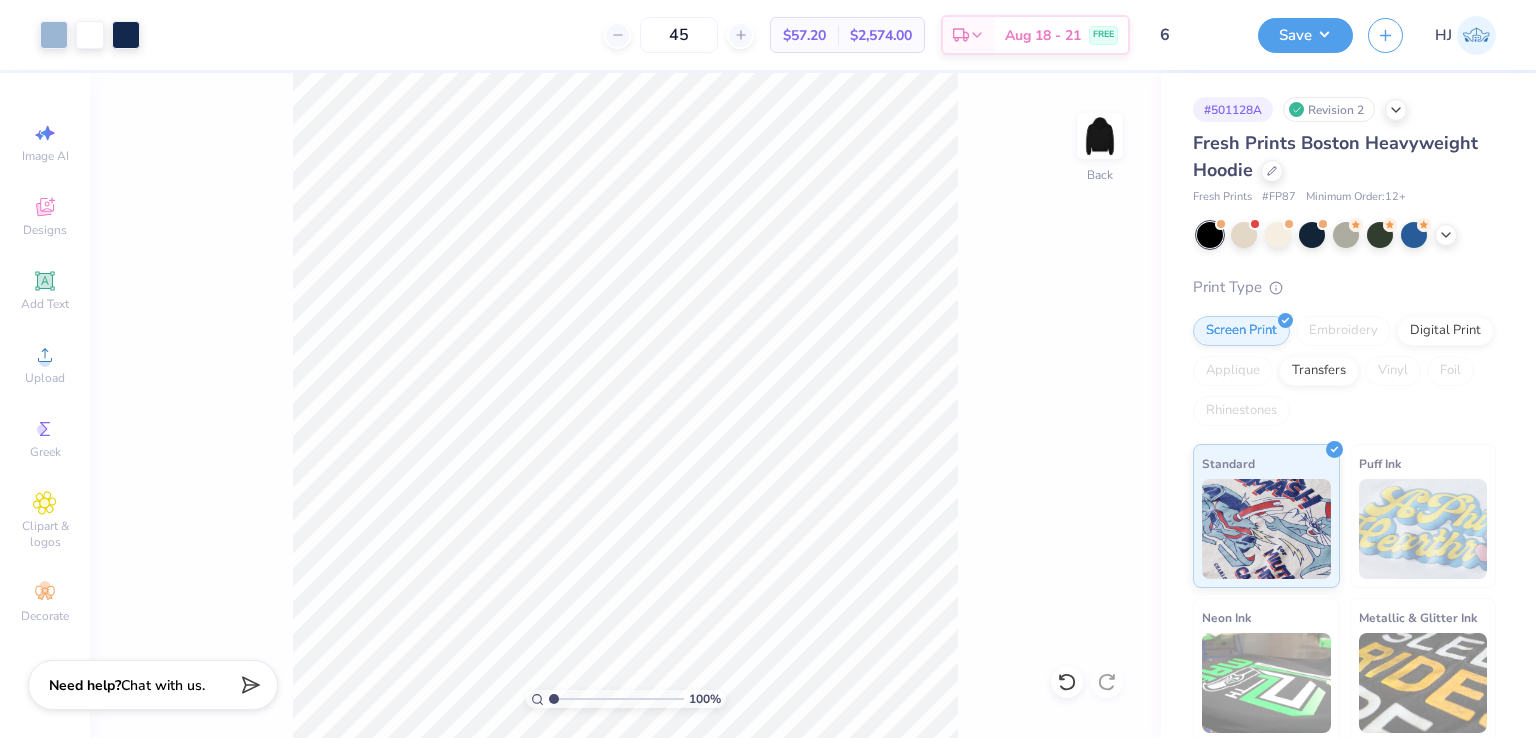 scroll, scrollTop: 0, scrollLeft: 0, axis: both 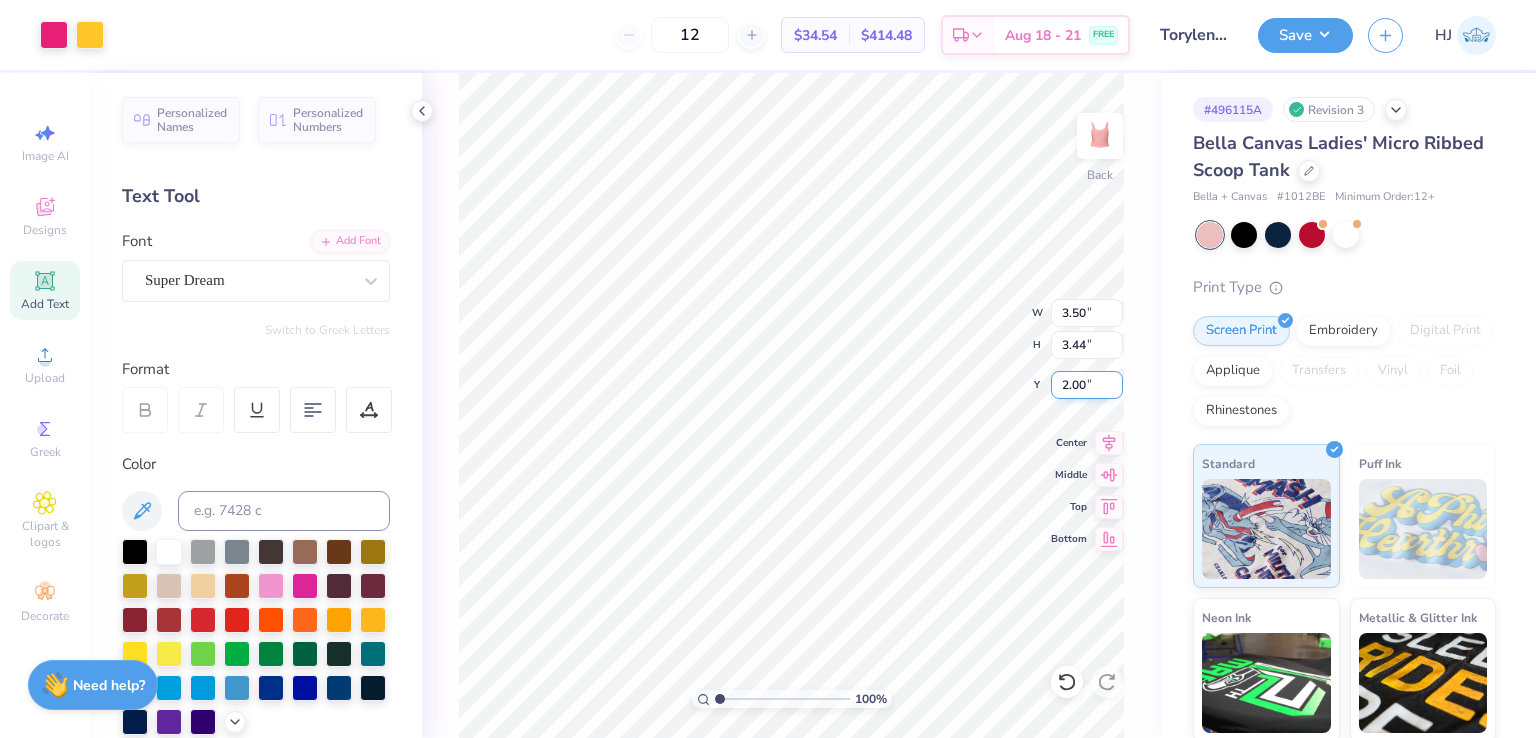 click on "2.00" at bounding box center [1087, 385] 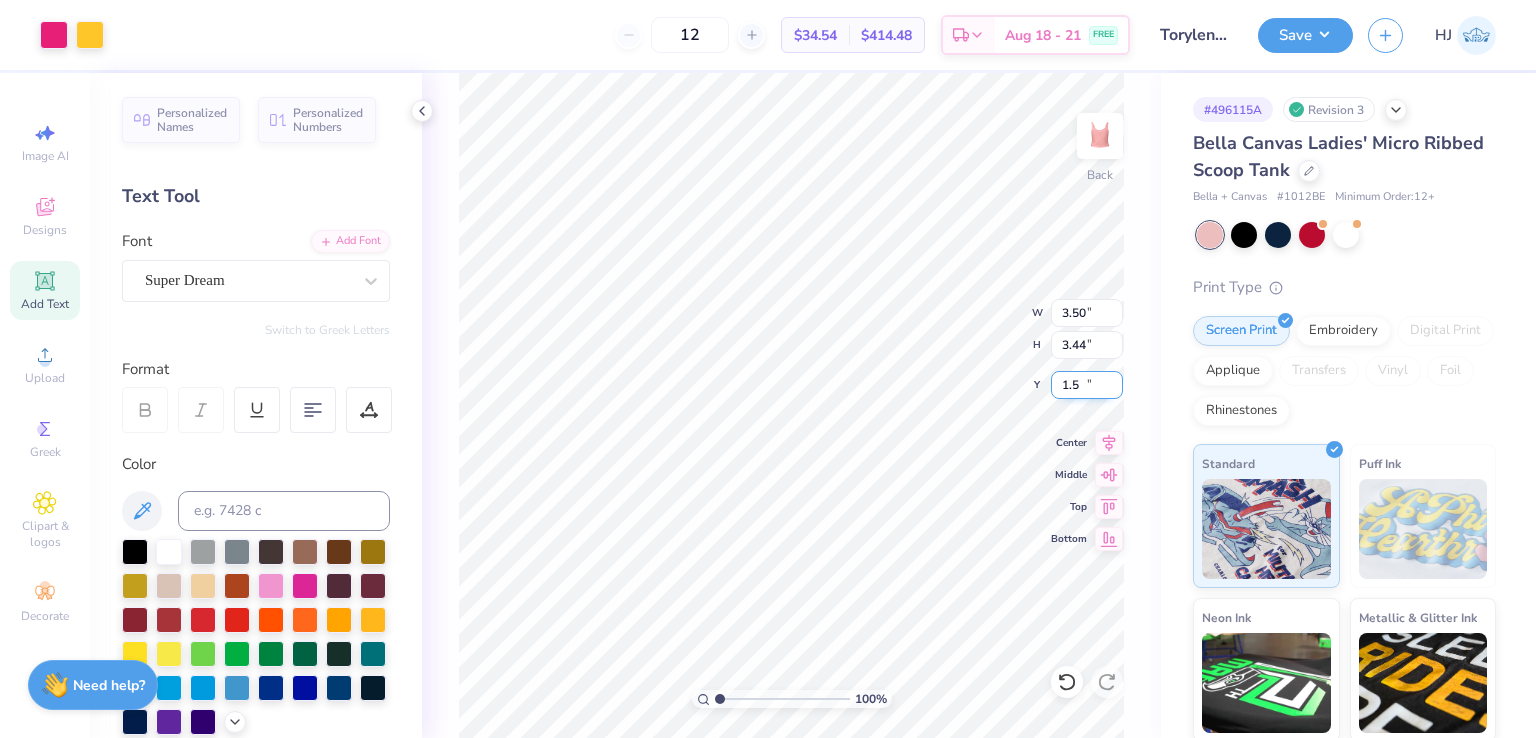 type on "1.50" 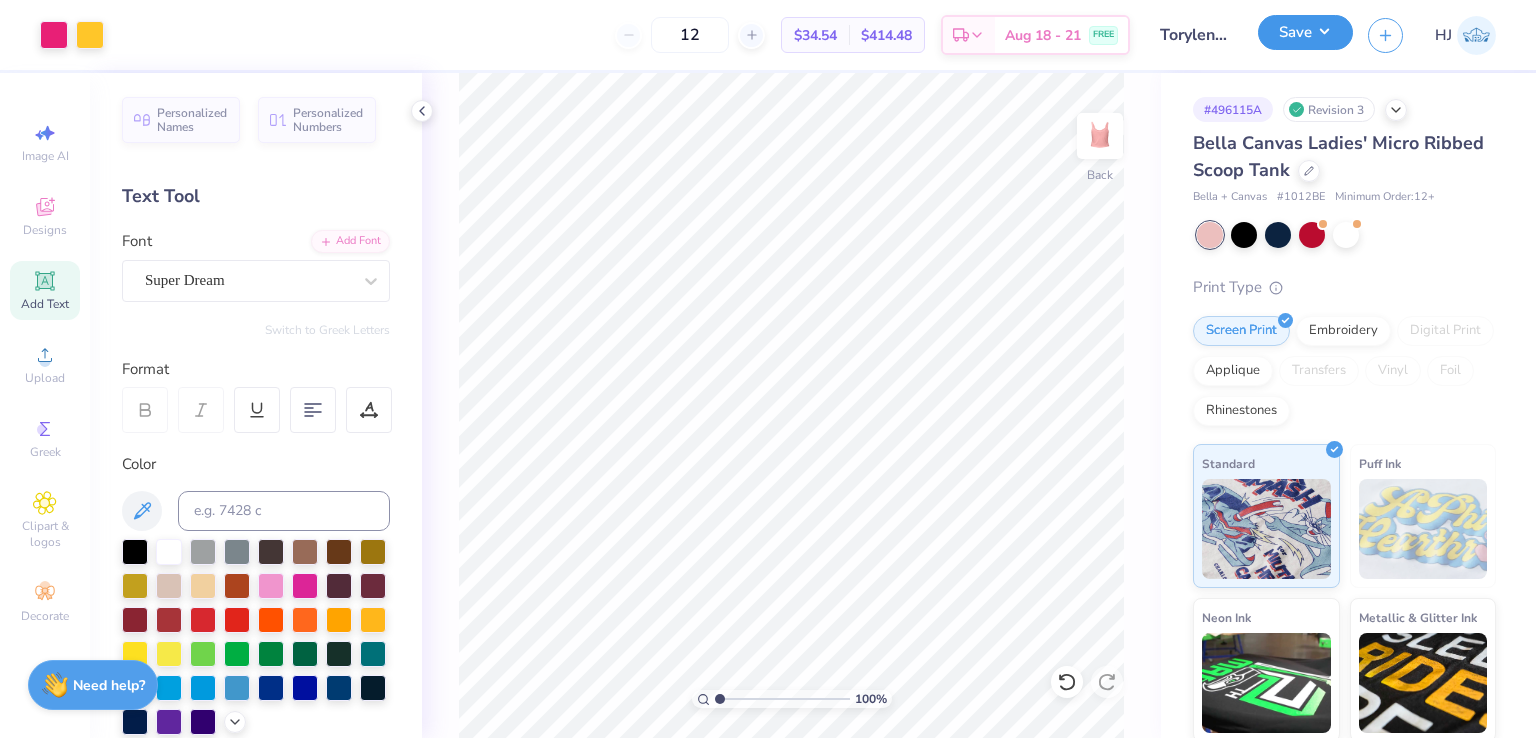 click on "Save" at bounding box center [1305, 32] 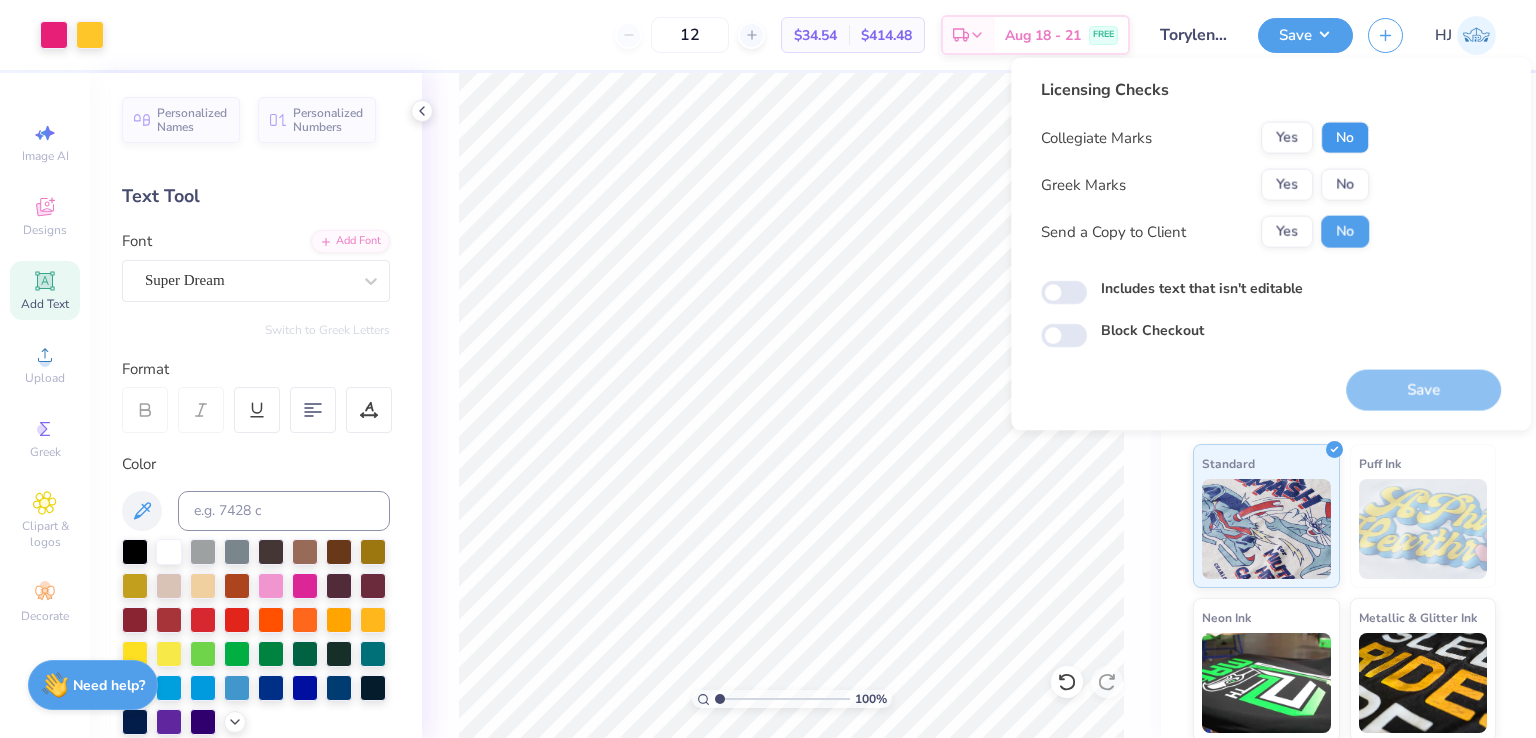click on "No" at bounding box center (1345, 138) 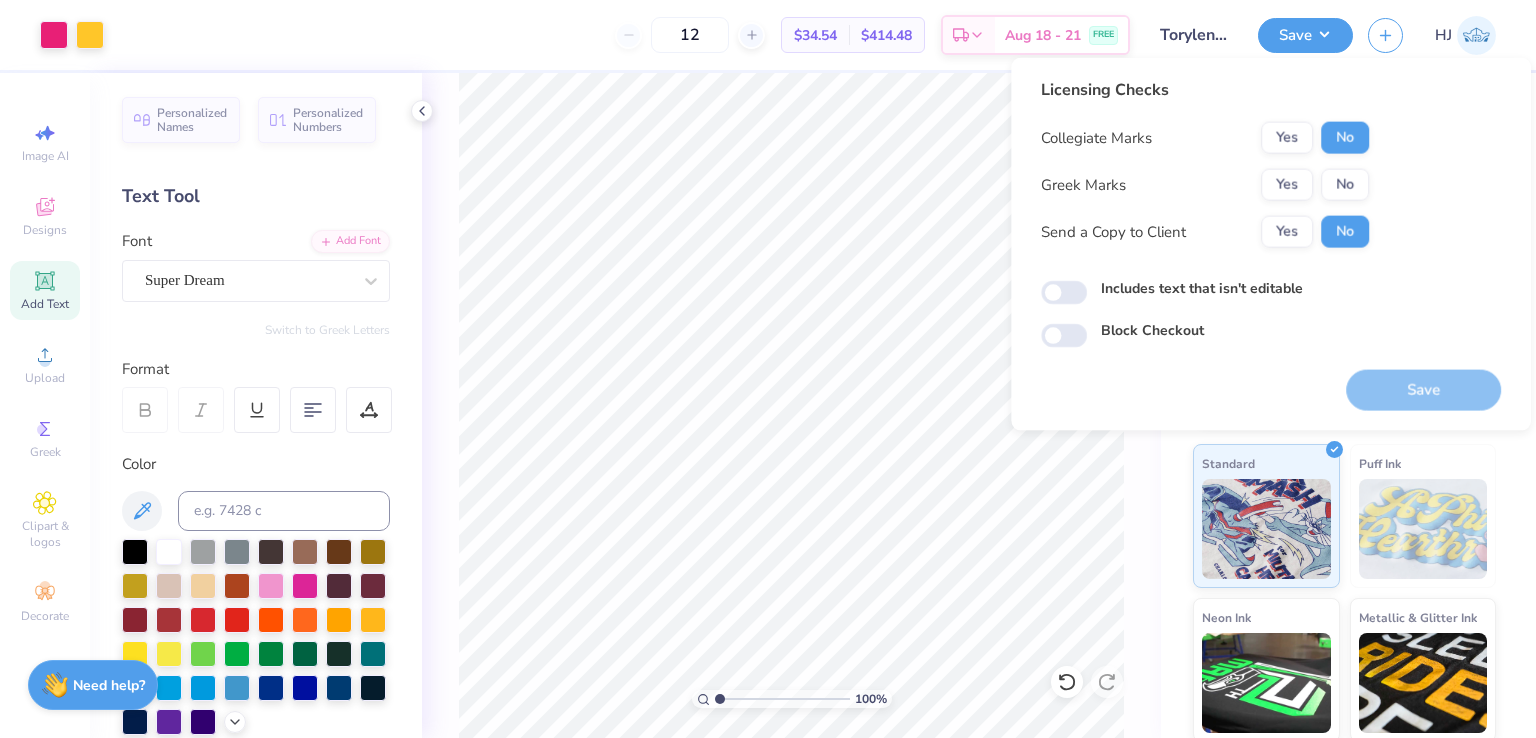 click on "No" at bounding box center (1345, 185) 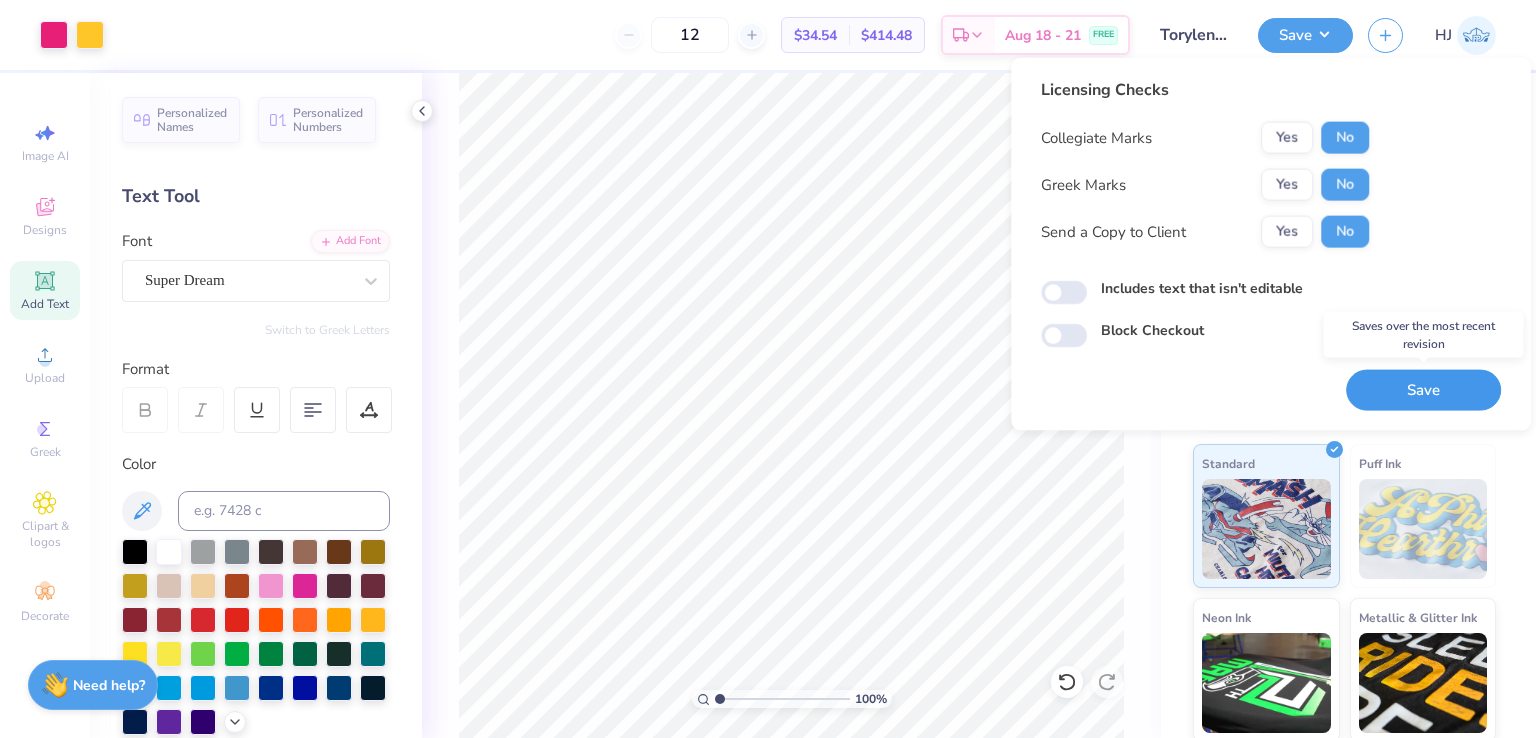 click on "Save" at bounding box center (1423, 390) 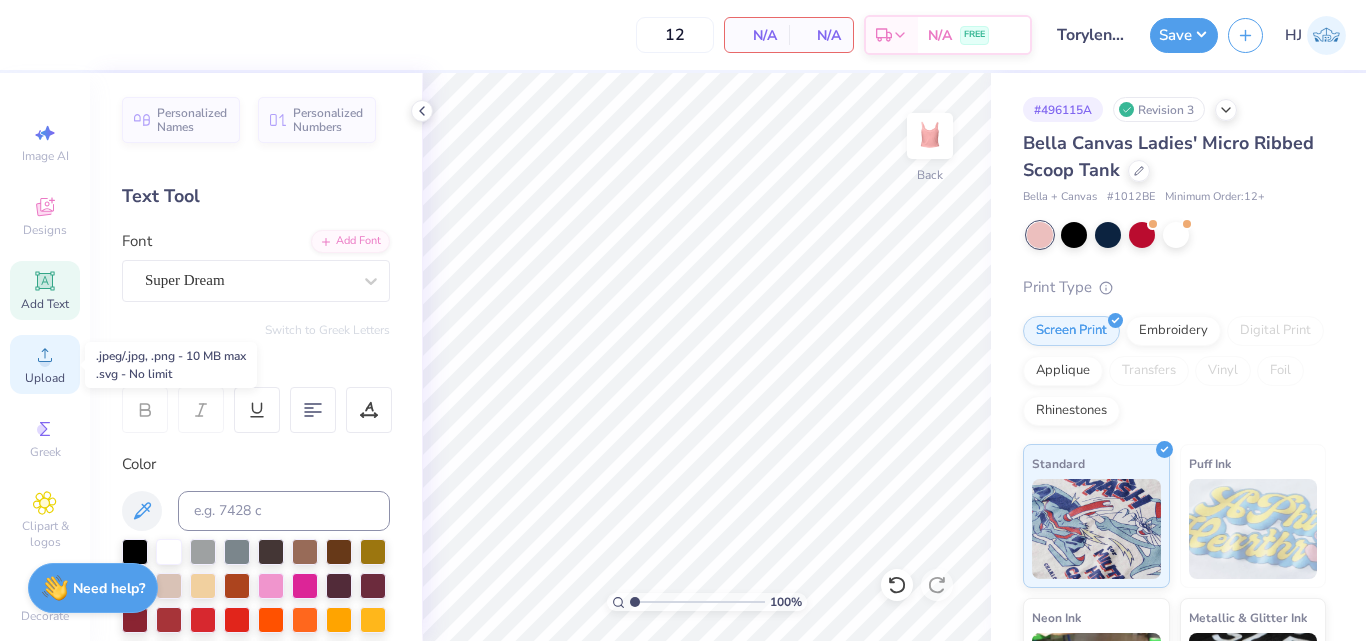 click on "Upload" at bounding box center [45, 378] 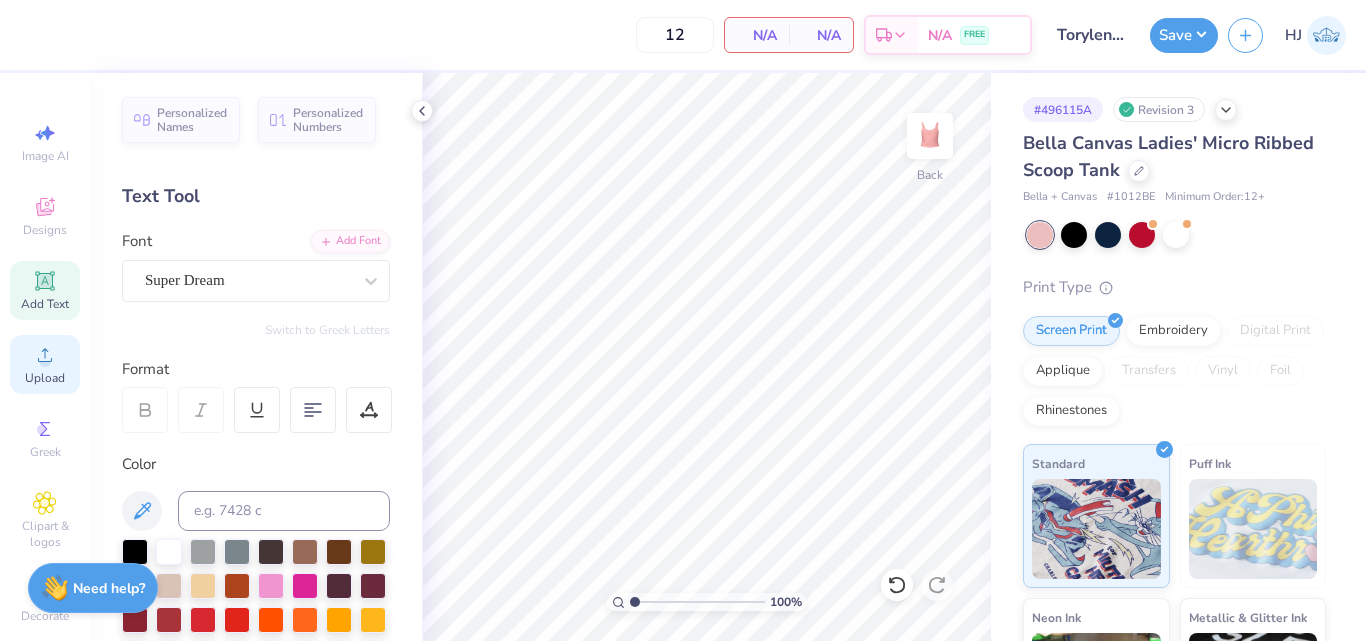 click 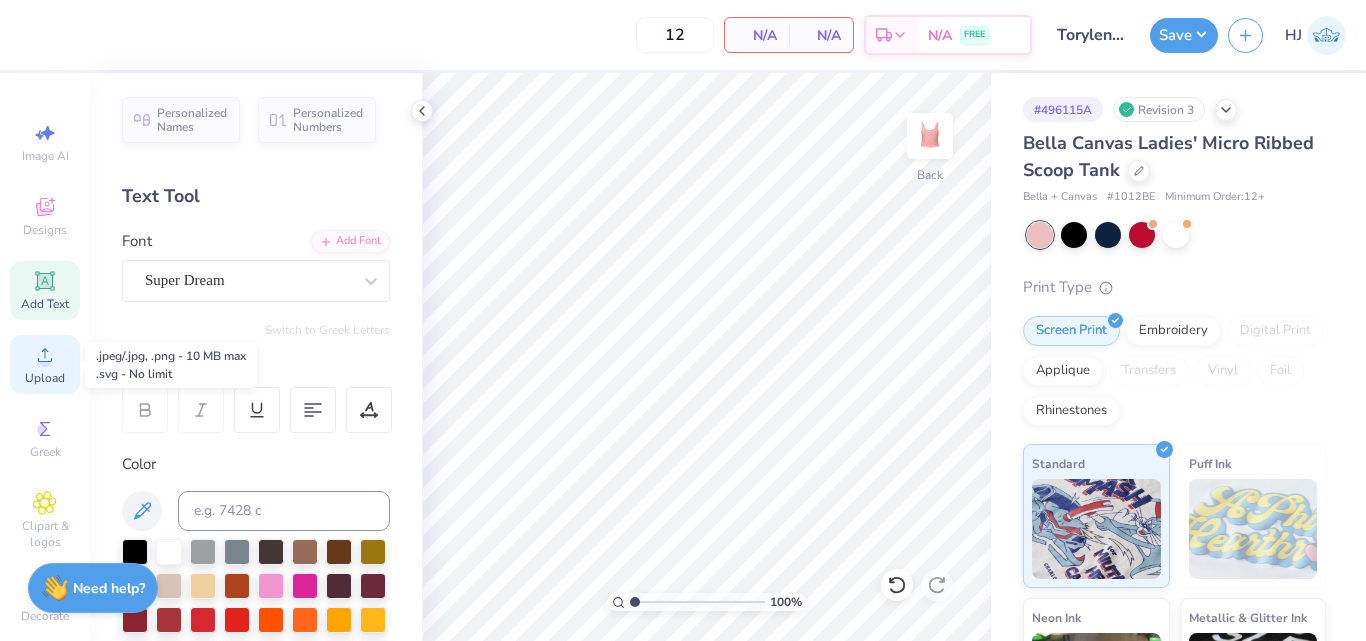 click 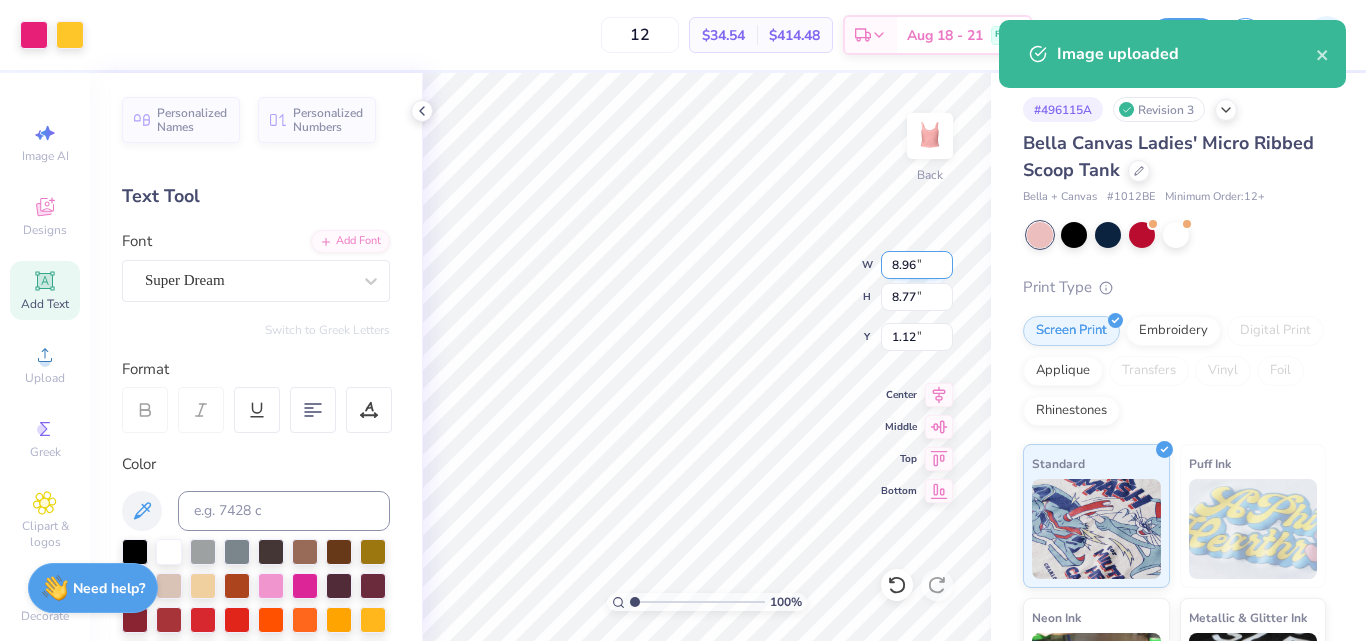 click on "8.96" at bounding box center [917, 265] 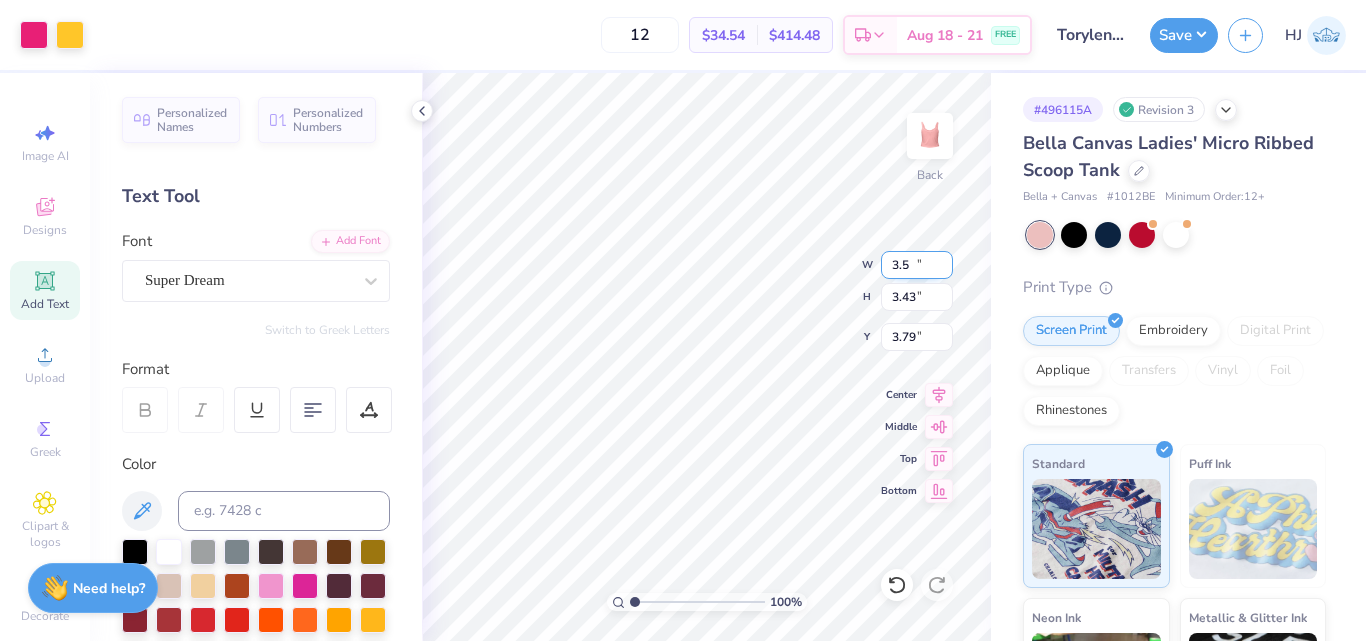 type on "3.50" 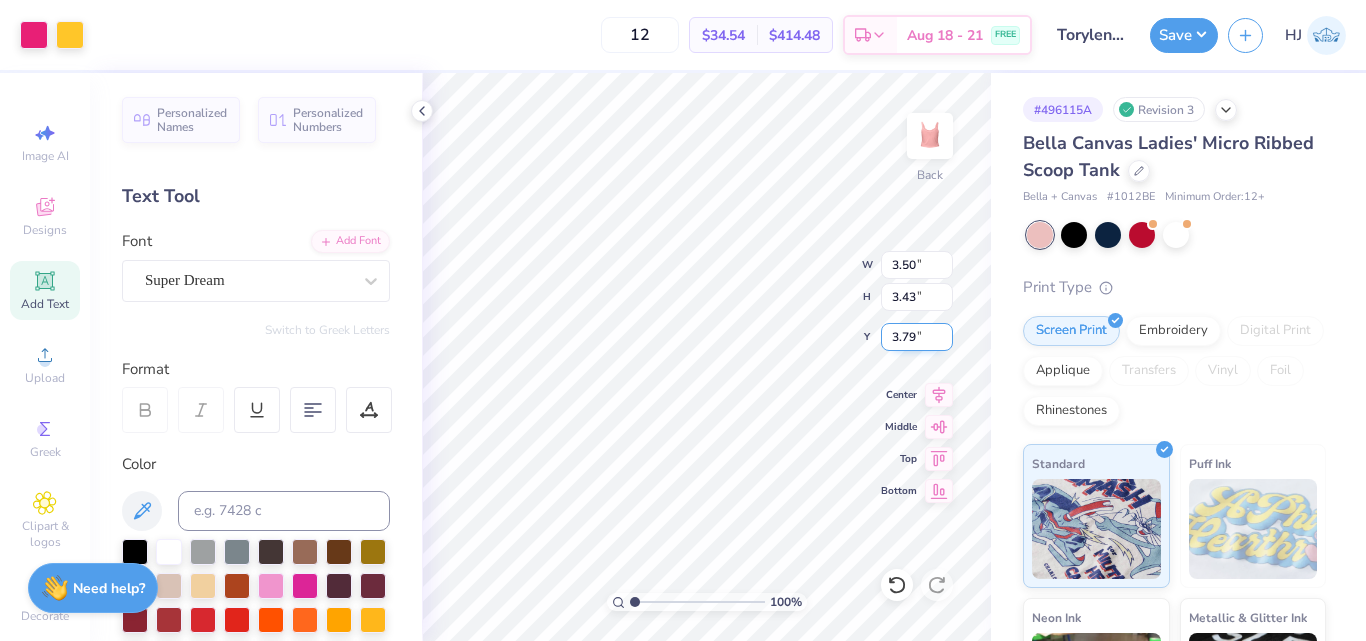 click on "3.79" at bounding box center [917, 337] 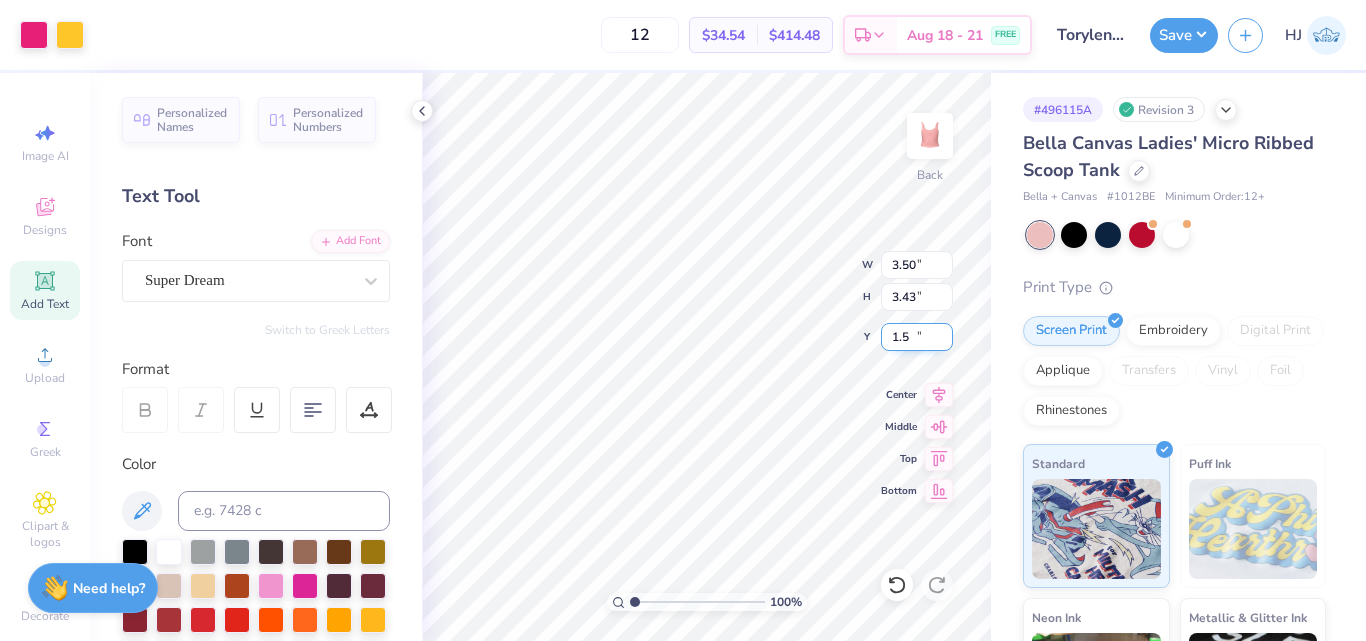 type on "1.50" 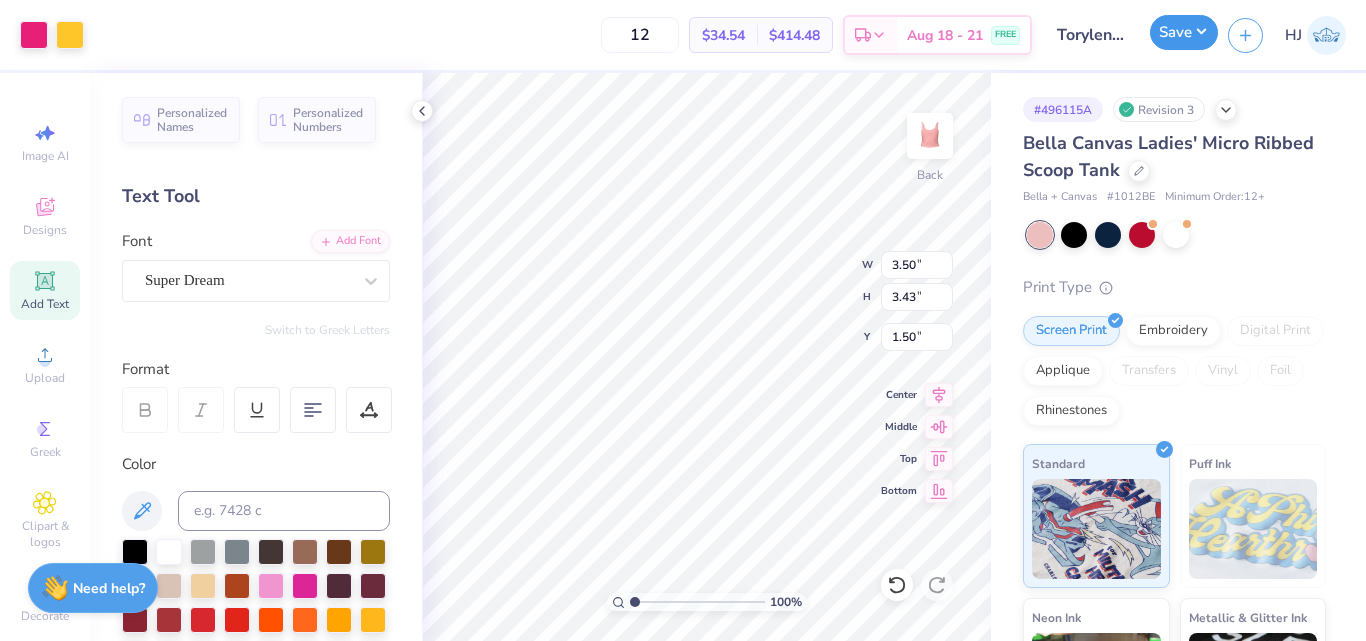 click on "Save" at bounding box center (1184, 32) 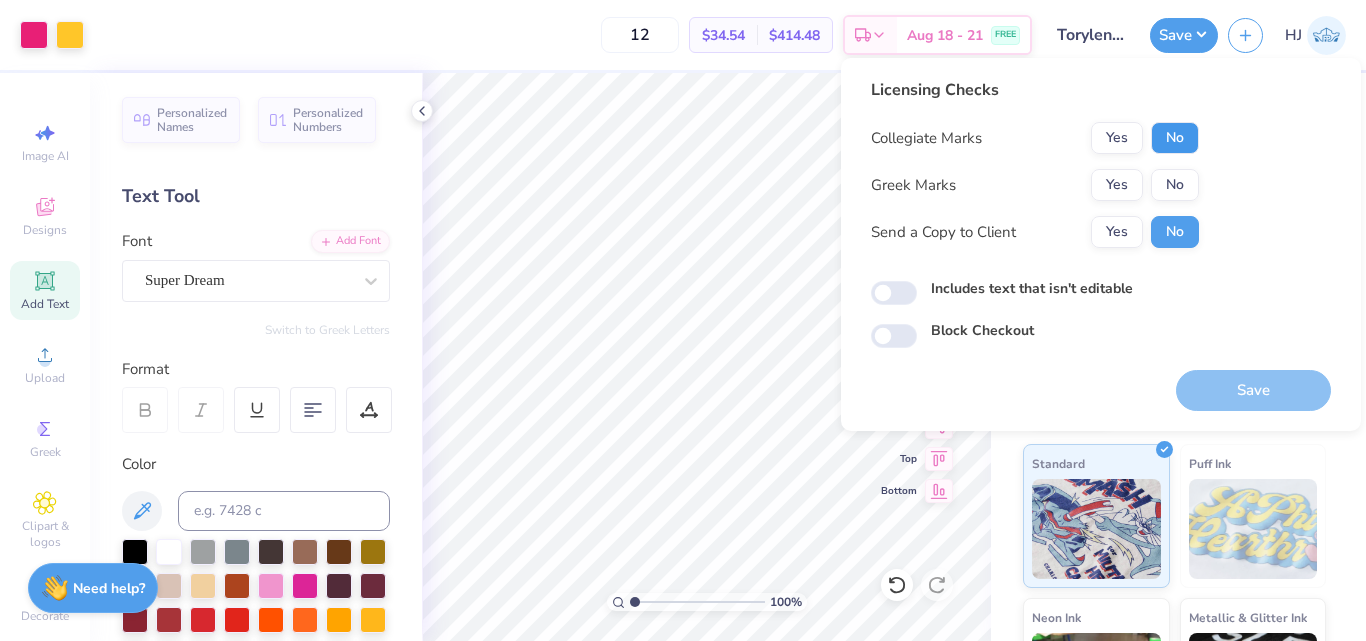 click on "No" at bounding box center [1175, 138] 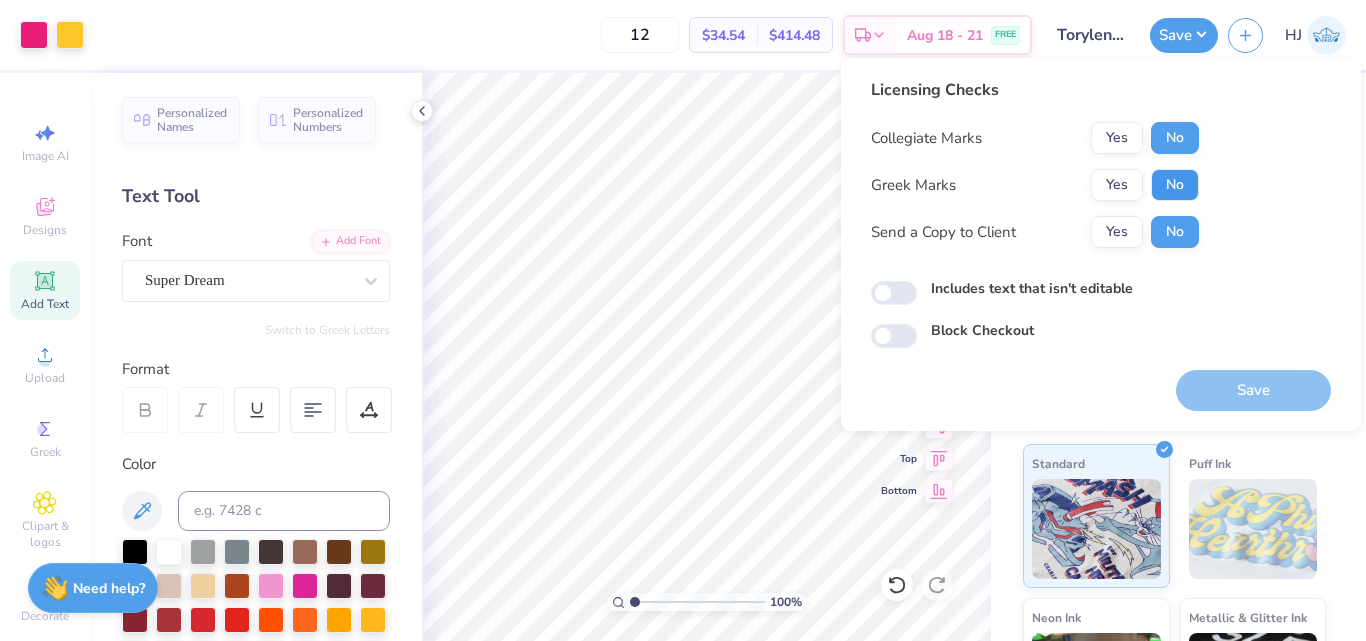 click on "No" at bounding box center (1175, 185) 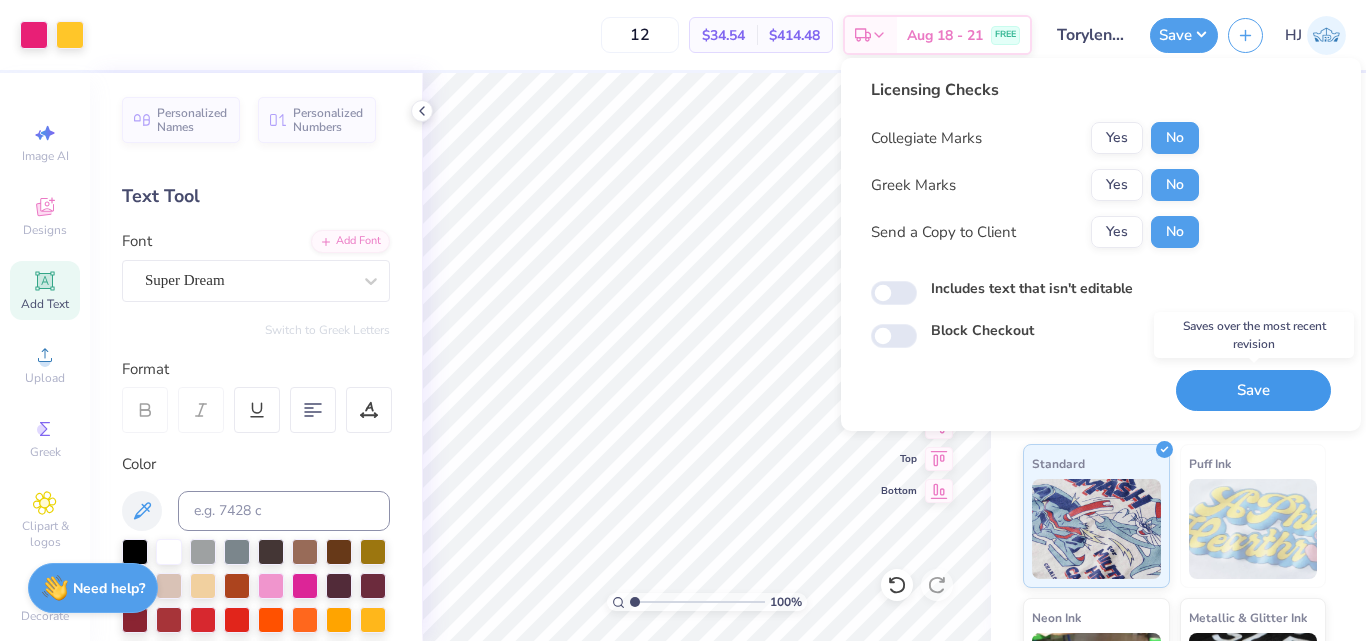click on "Save" at bounding box center [1253, 390] 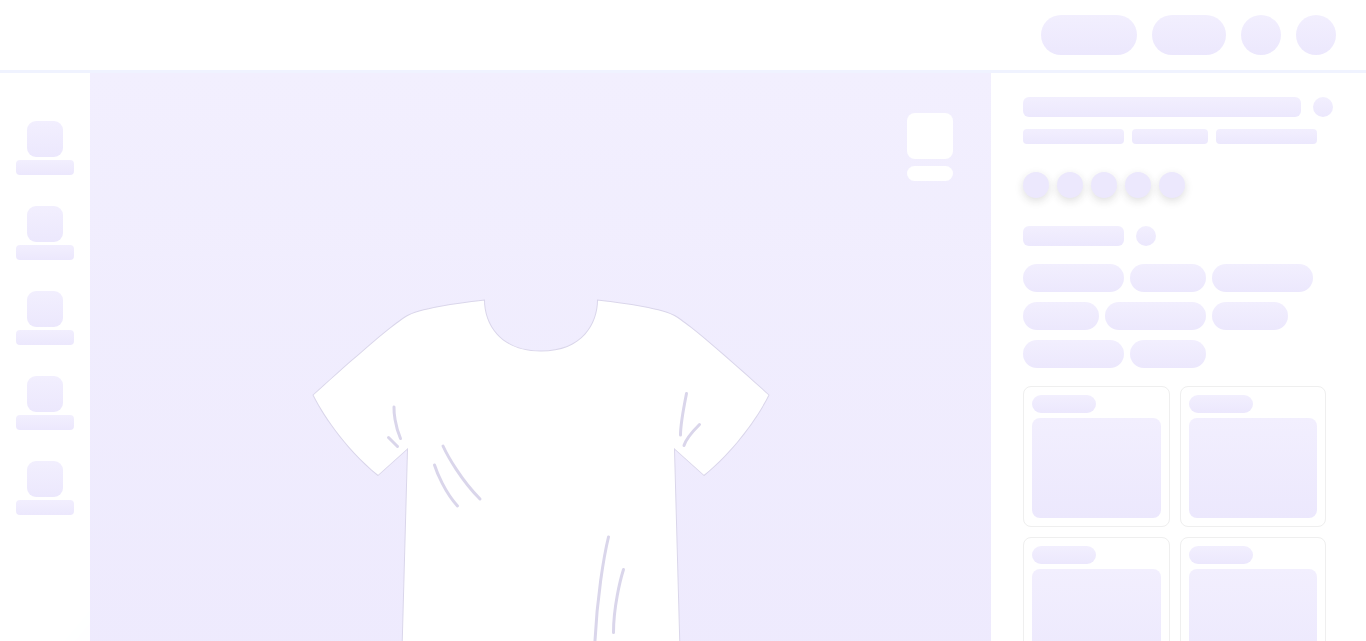scroll, scrollTop: 0, scrollLeft: 0, axis: both 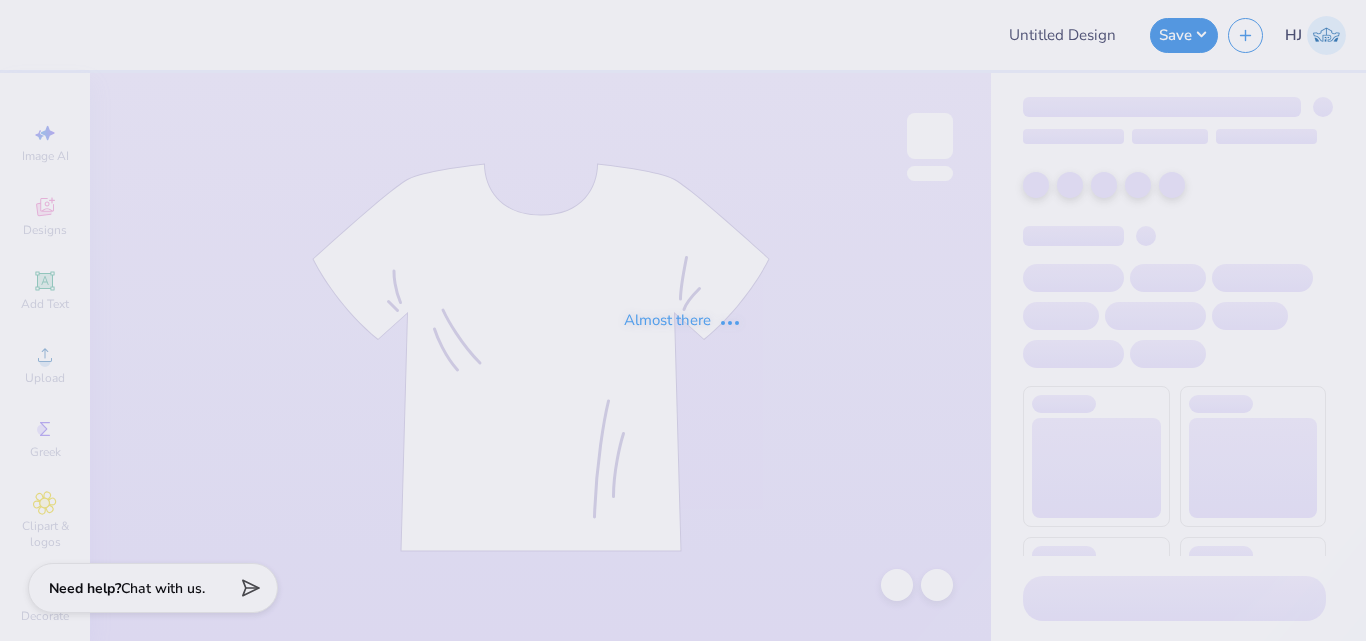 type on "[FIRST] [LAST] : [USERNAME]" 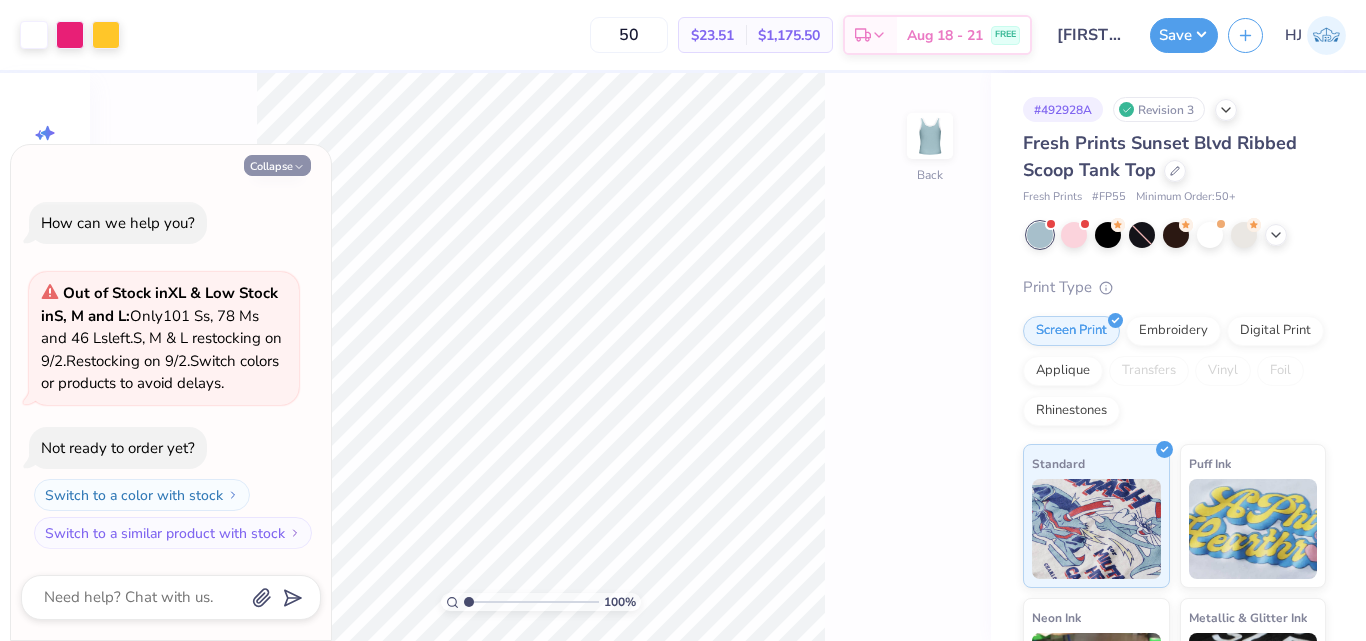 click on "Collapse" at bounding box center [277, 165] 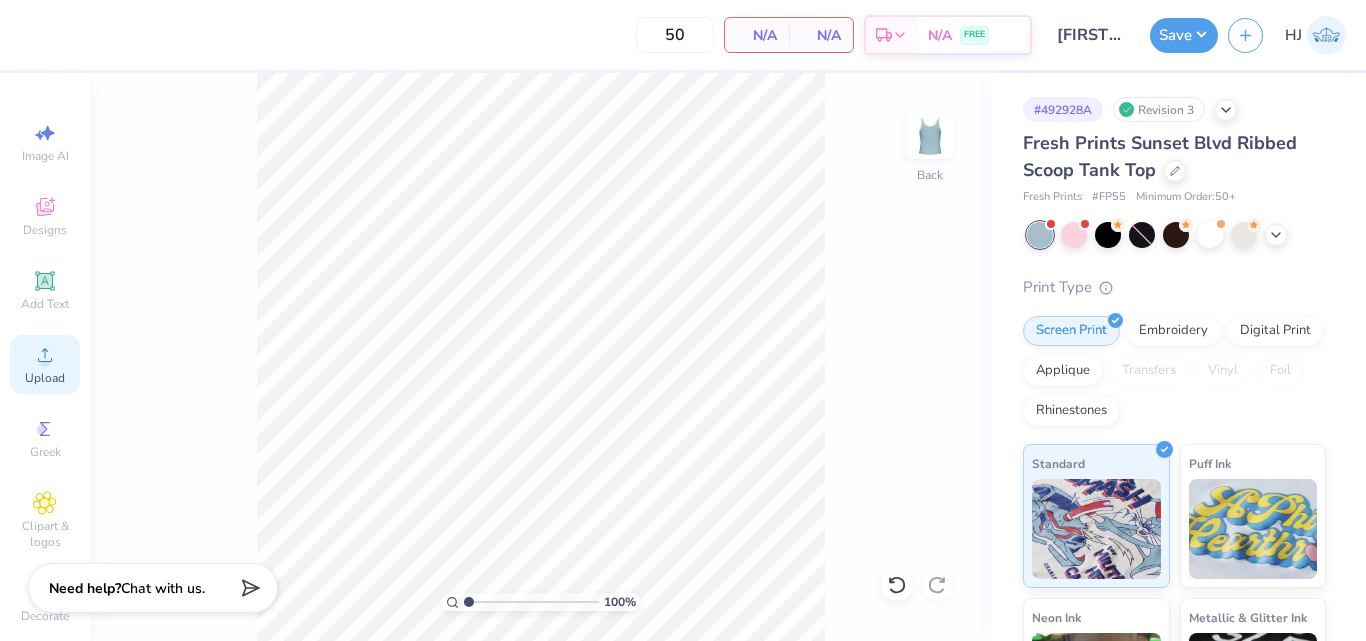 click 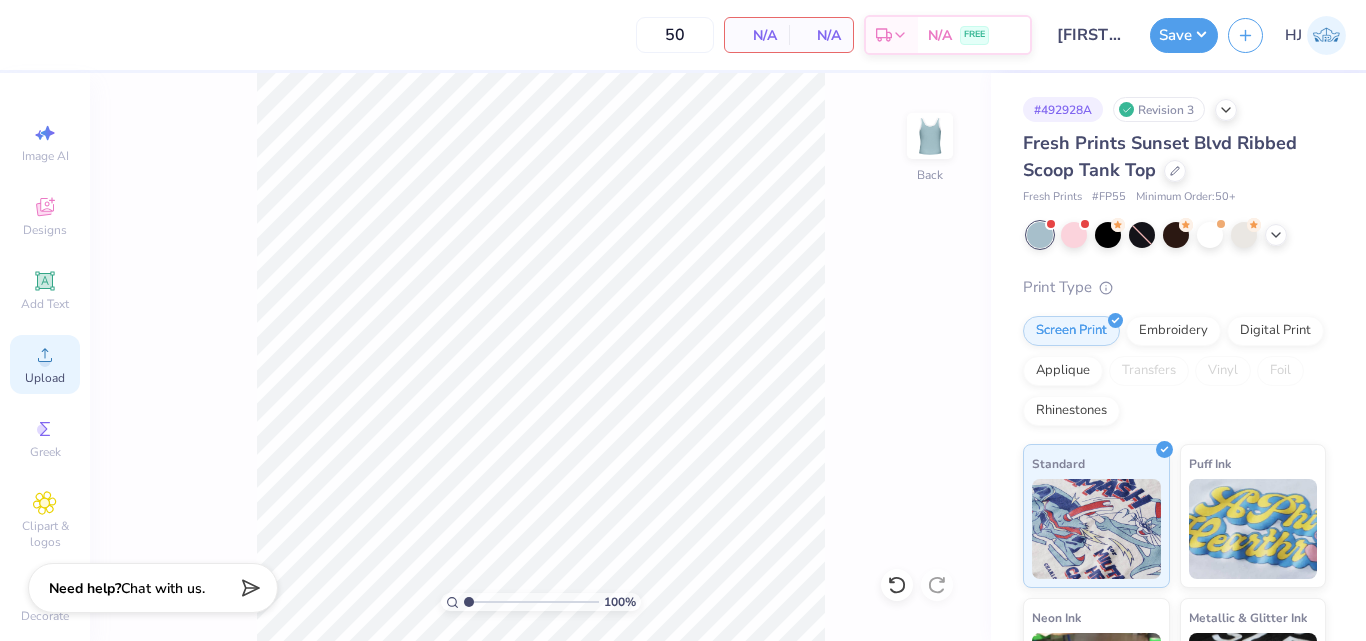 click 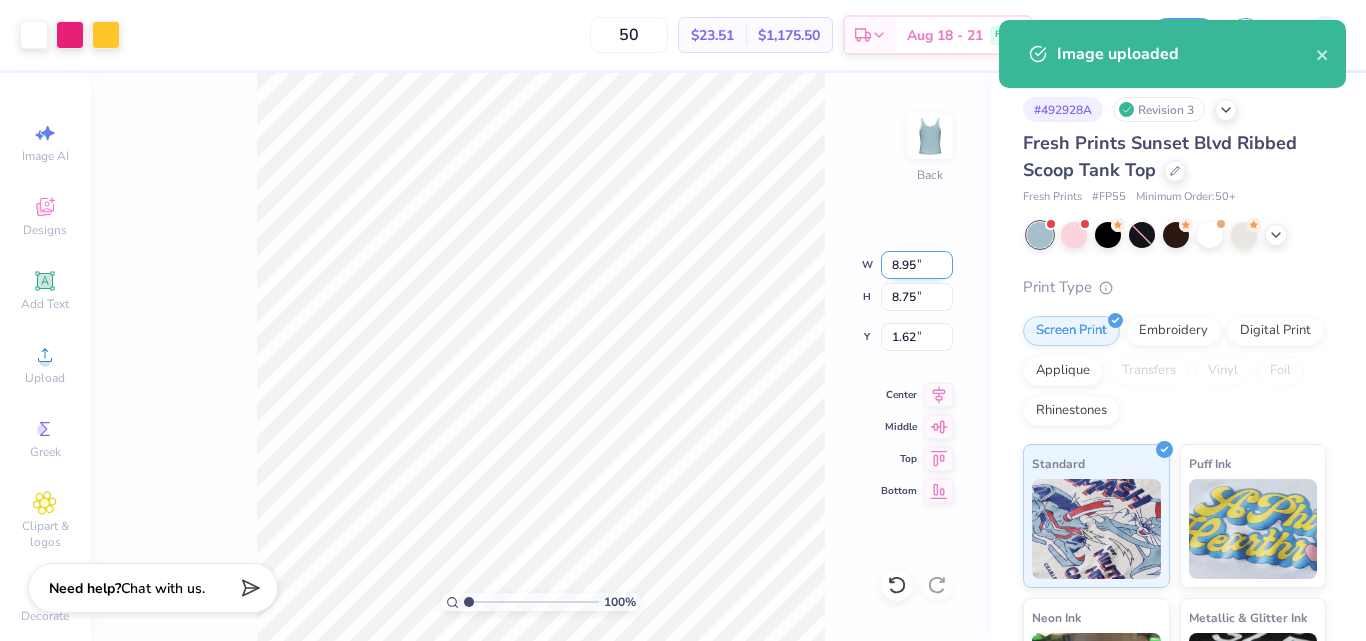 click on "8.95" at bounding box center (917, 265) 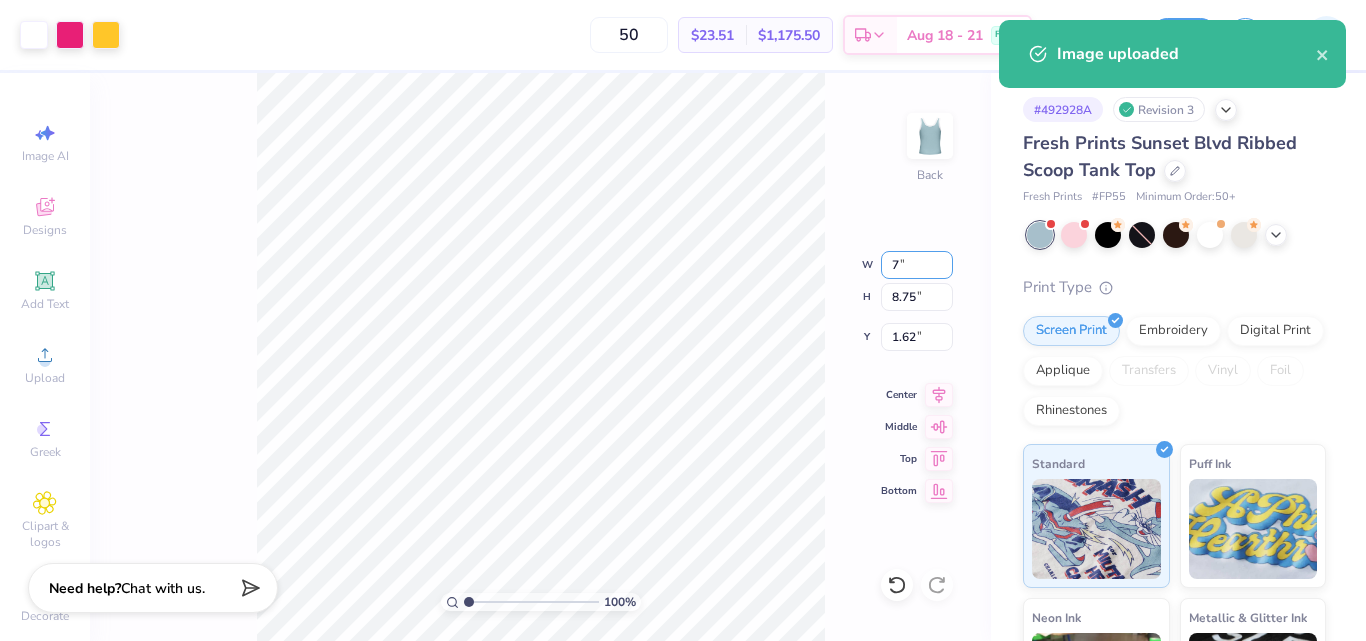 type on "7.00" 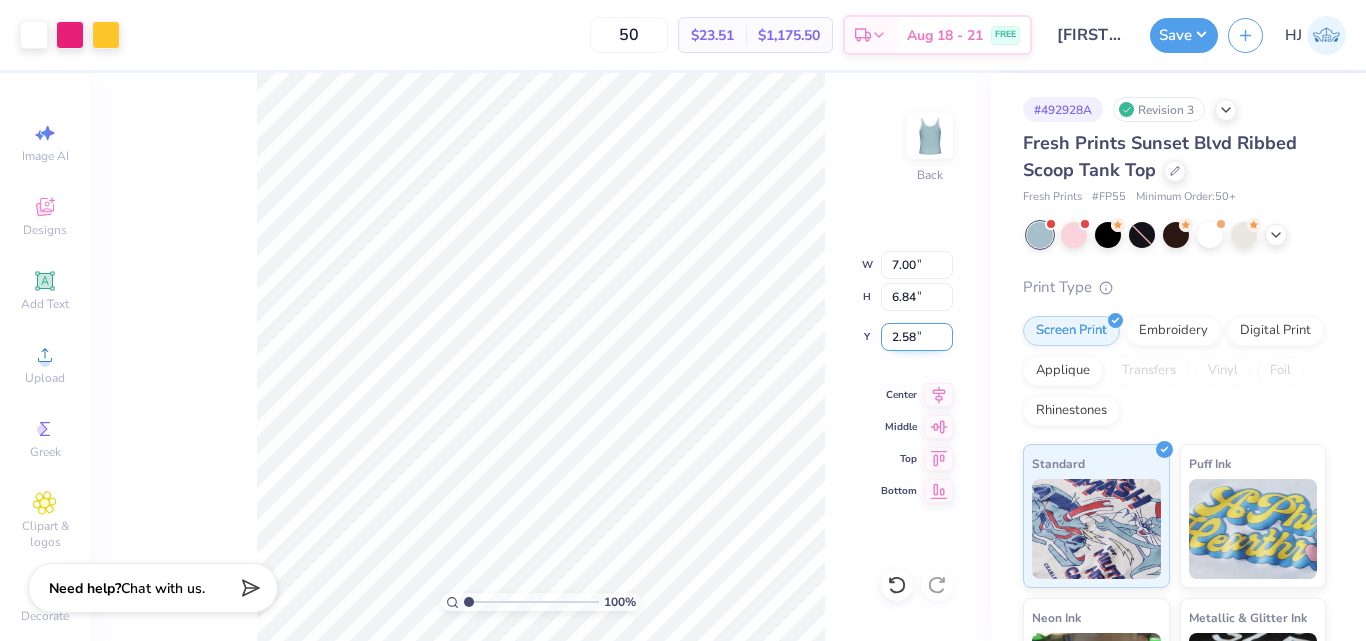 click on "2.58" at bounding box center (917, 337) 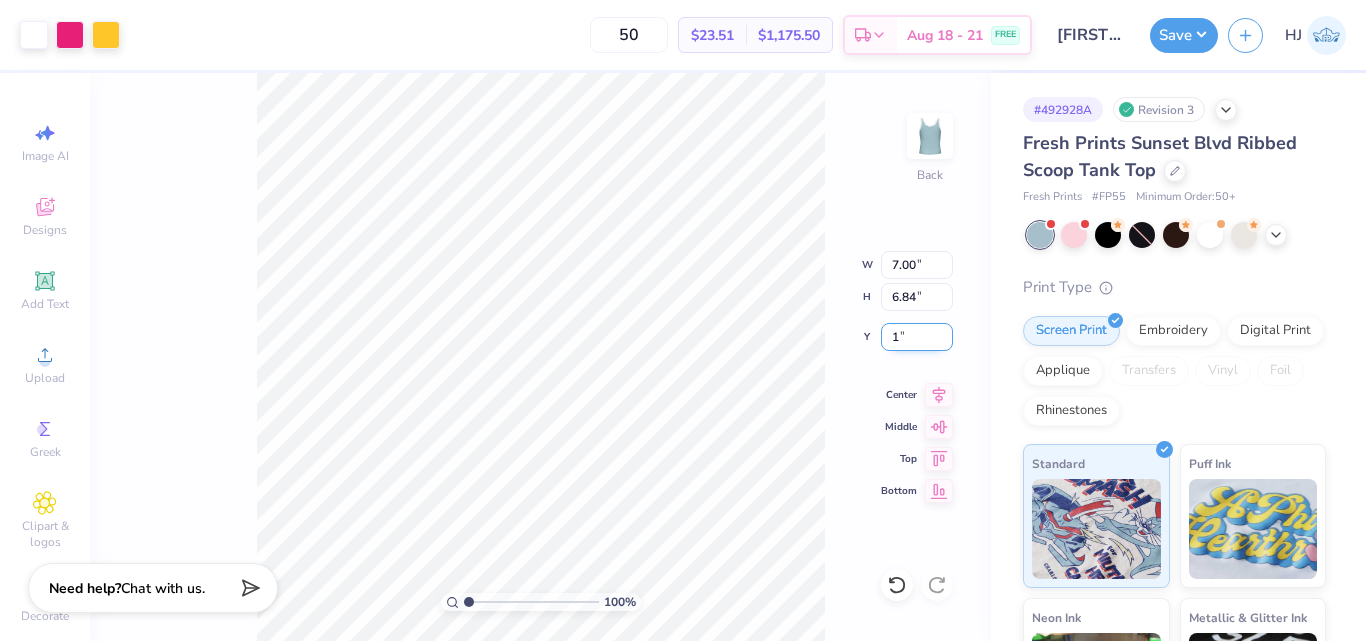 type on "1.00" 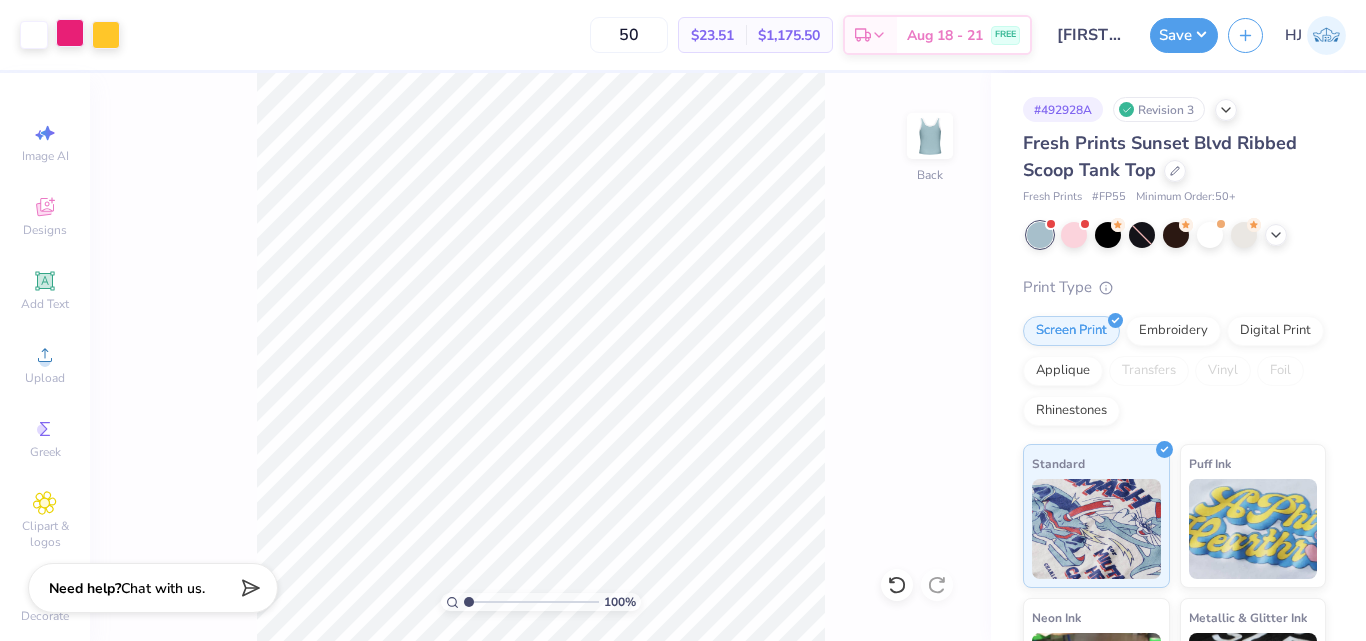 click at bounding box center [70, 33] 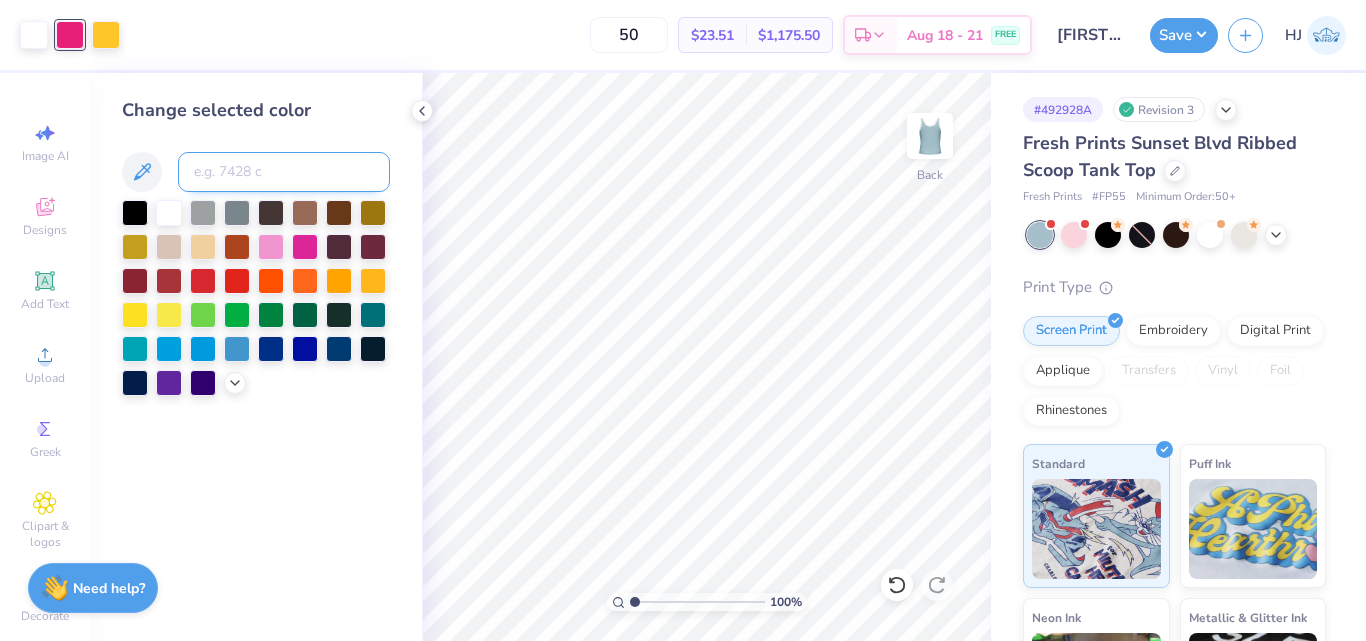 click at bounding box center (284, 172) 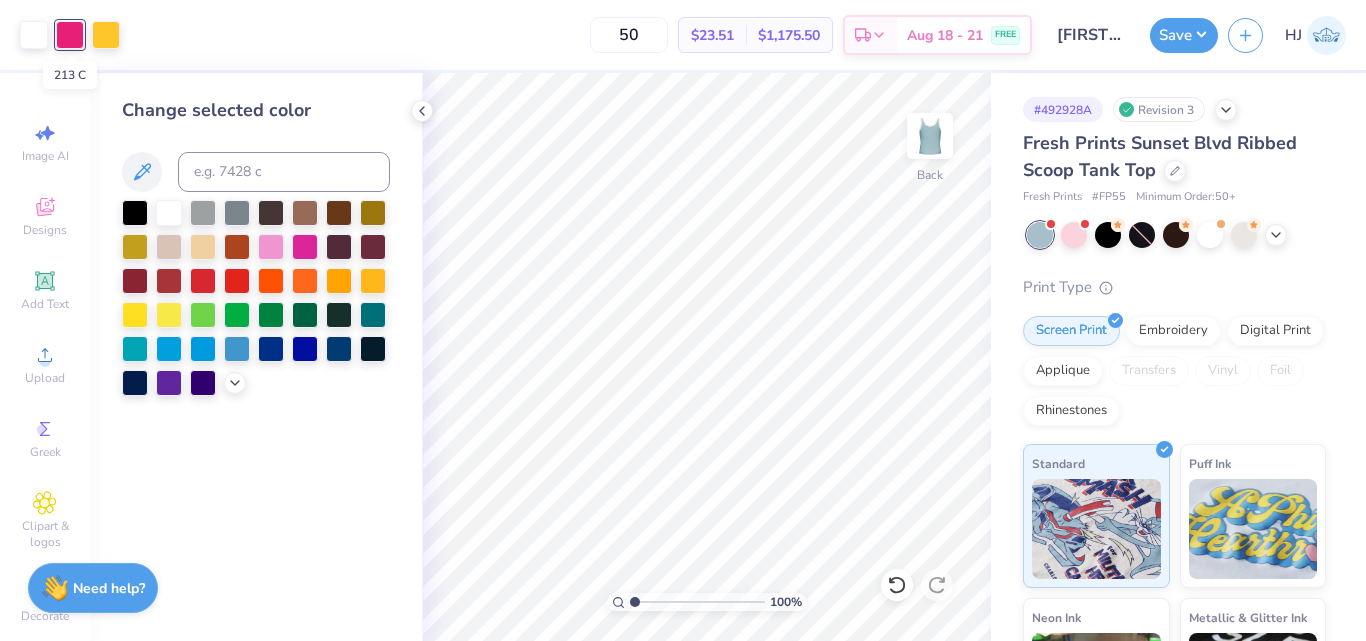 click on "50 $23.51 Per Item $1,175.50 Total Est.  Delivery Aug 18 - 21 FREE" at bounding box center (581, 35) 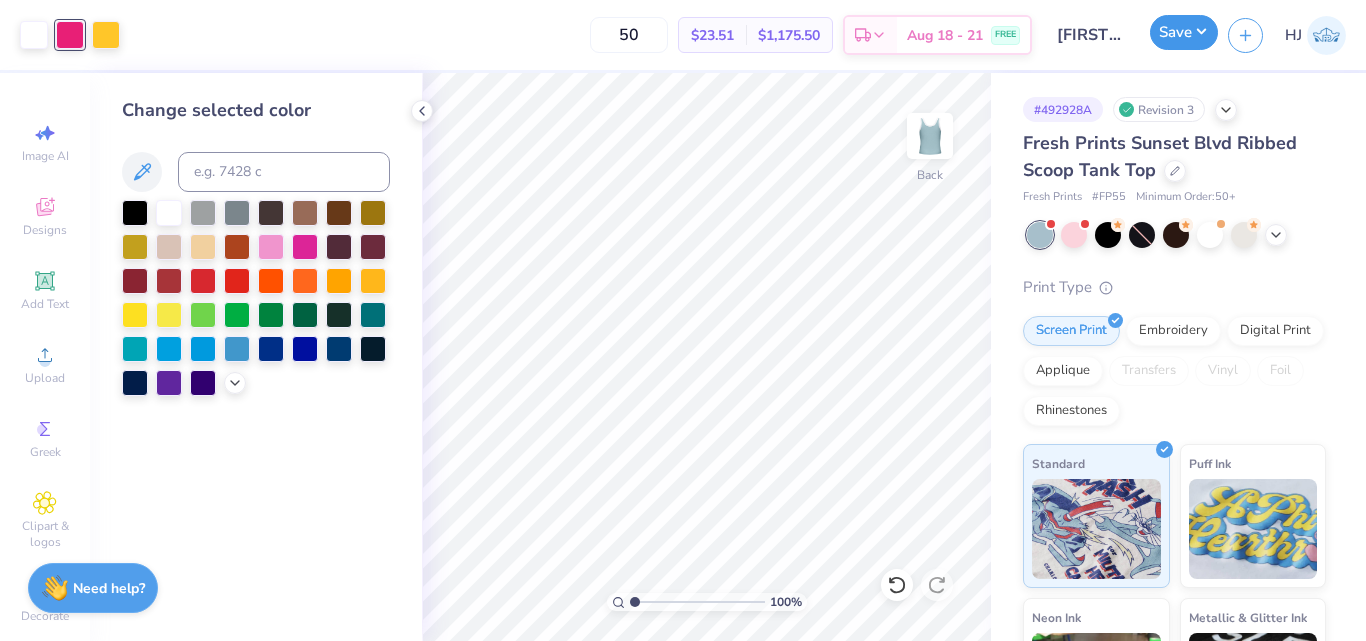 click on "Save" at bounding box center (1184, 32) 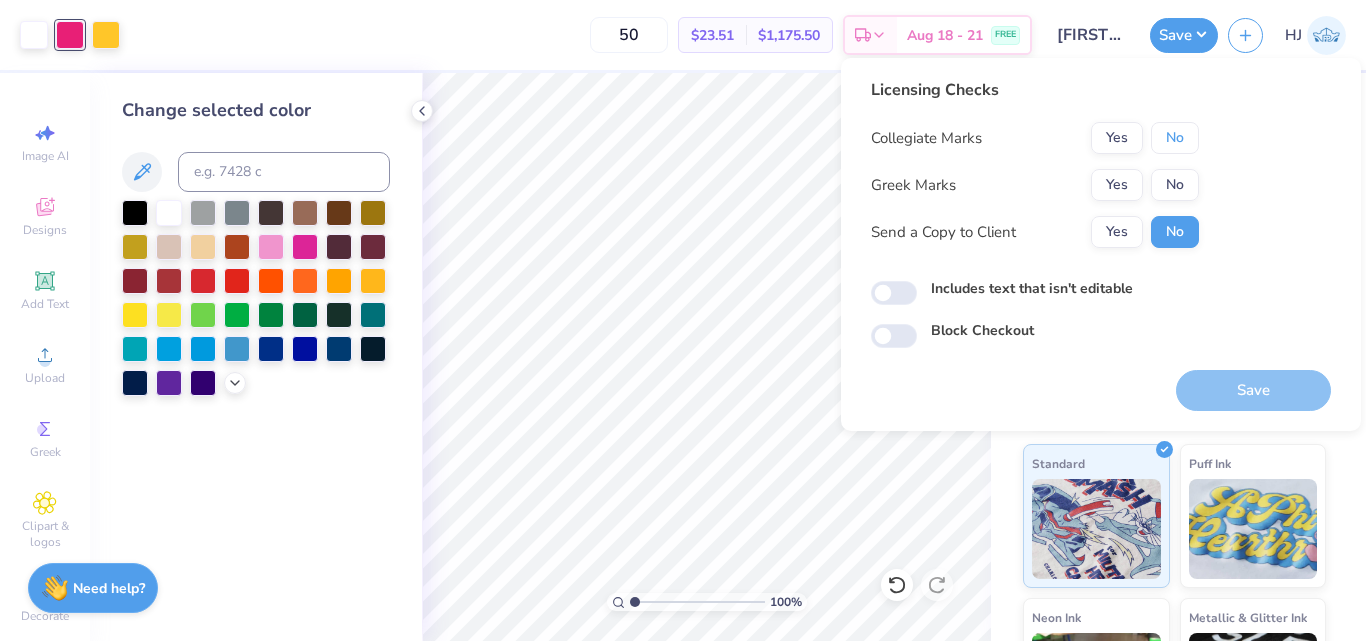 drag, startPoint x: 1169, startPoint y: 144, endPoint x: 1170, endPoint y: 161, distance: 17.029387 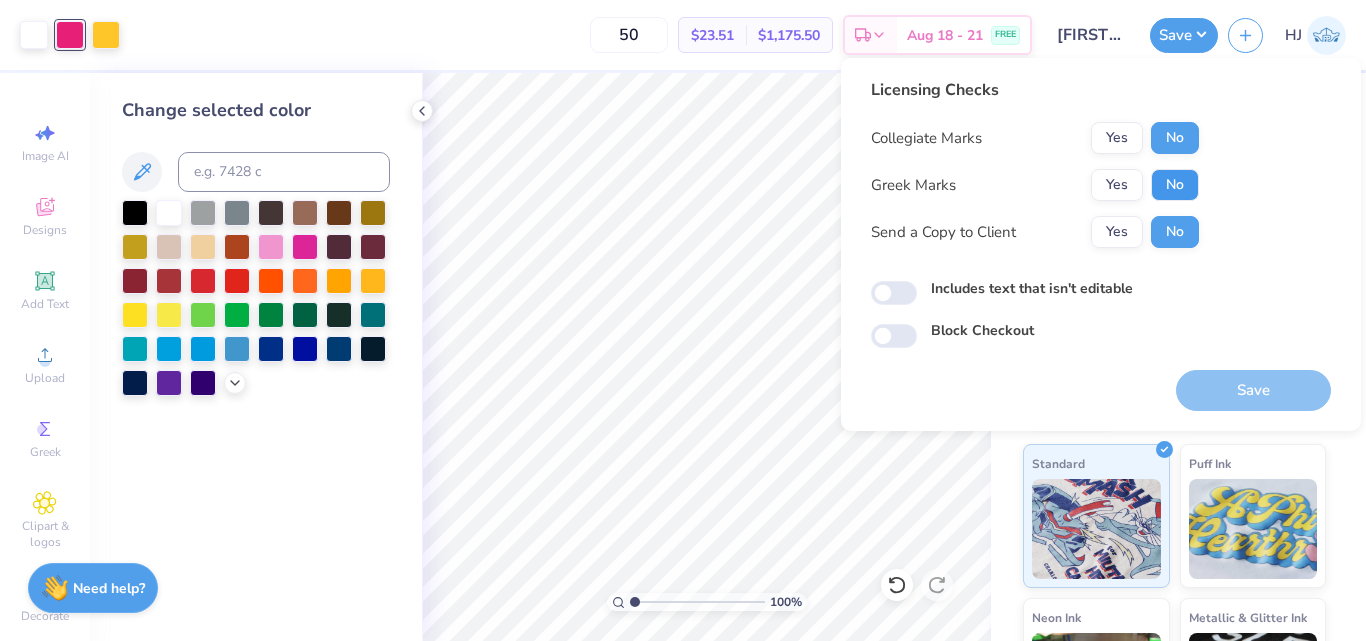 click on "No" at bounding box center (1175, 185) 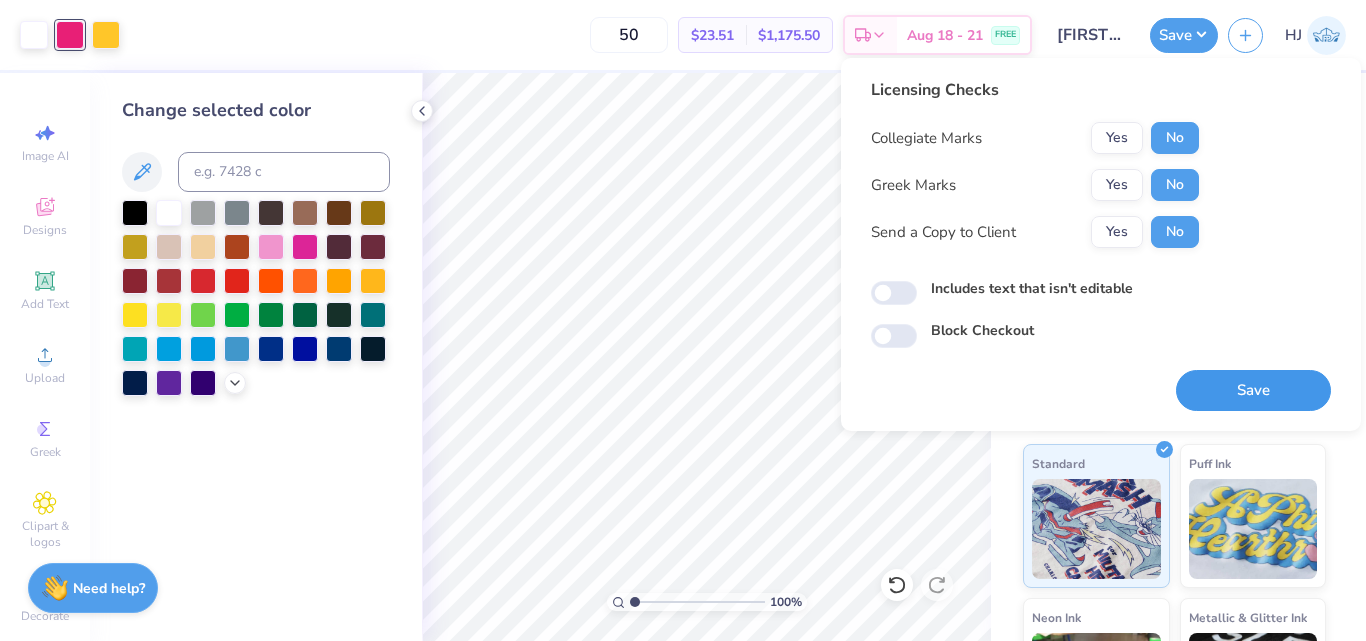 drag, startPoint x: 1234, startPoint y: 378, endPoint x: 1223, endPoint y: 376, distance: 11.18034 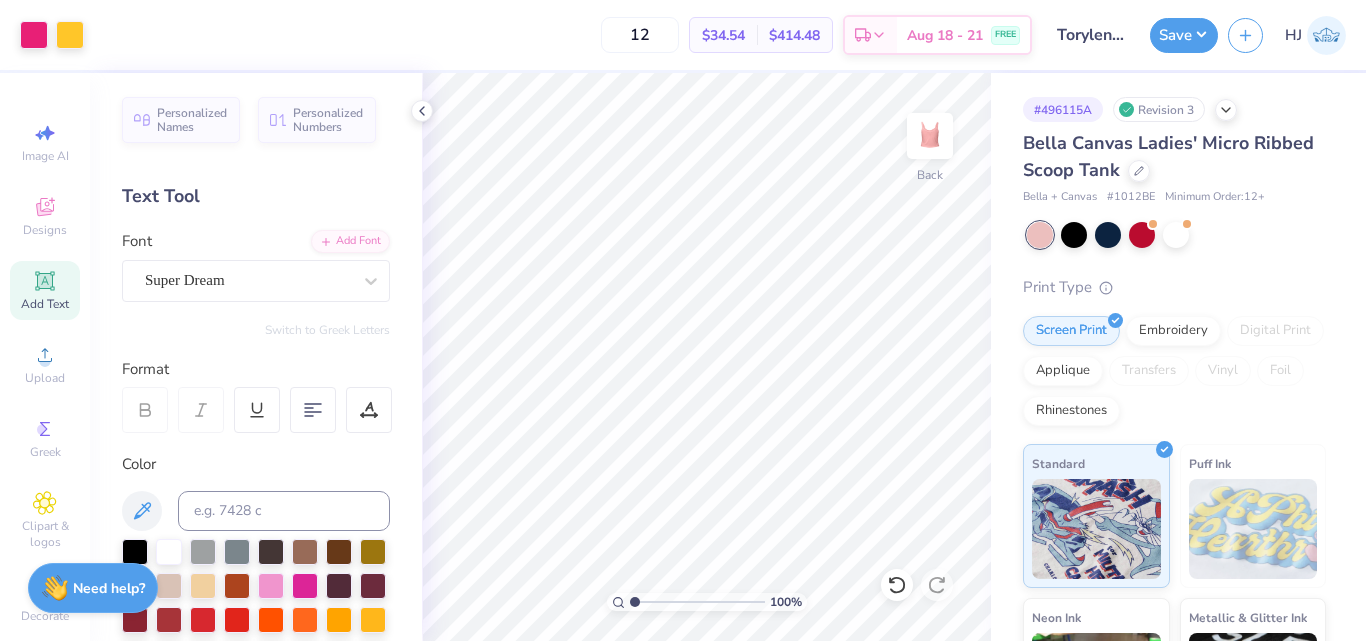 scroll, scrollTop: 0, scrollLeft: 0, axis: both 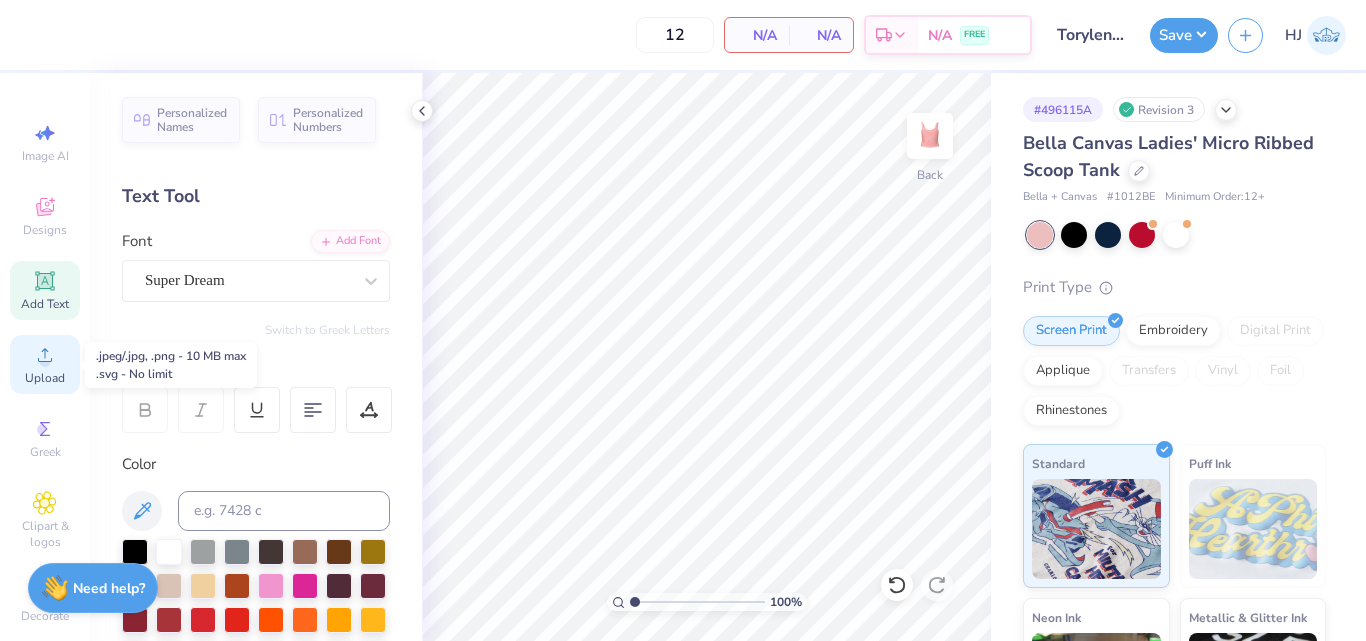 click on "Upload" at bounding box center [45, 364] 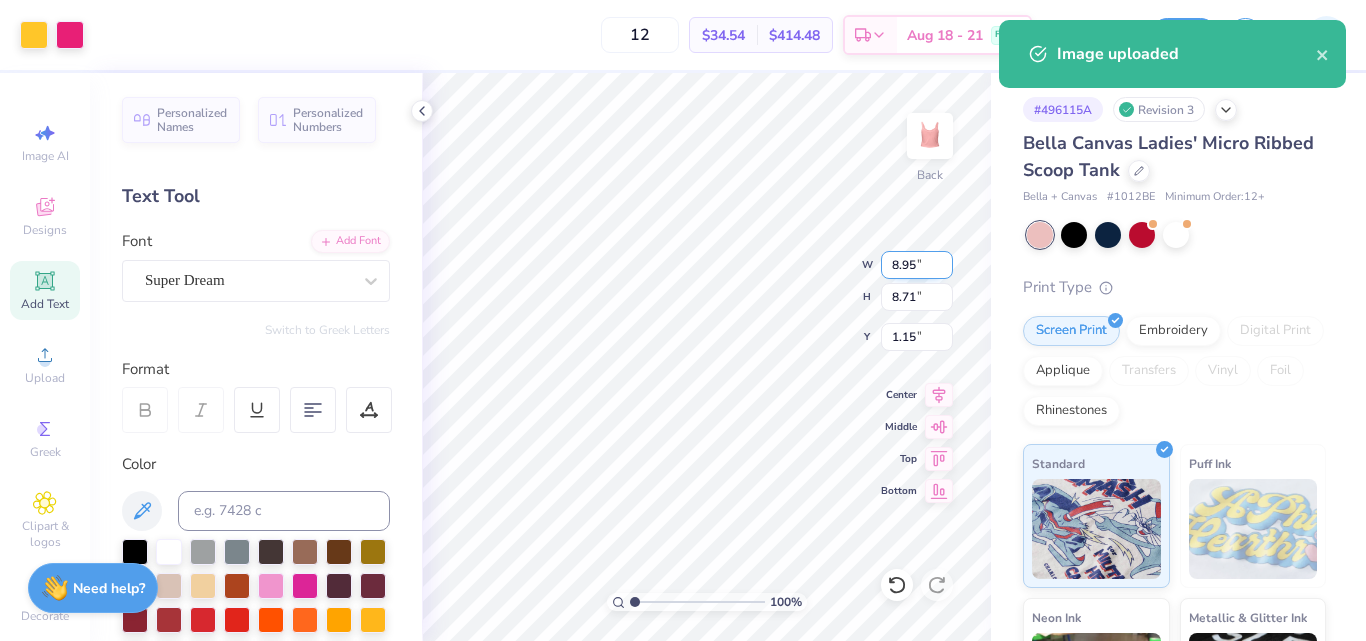 click on "8.95" at bounding box center (917, 265) 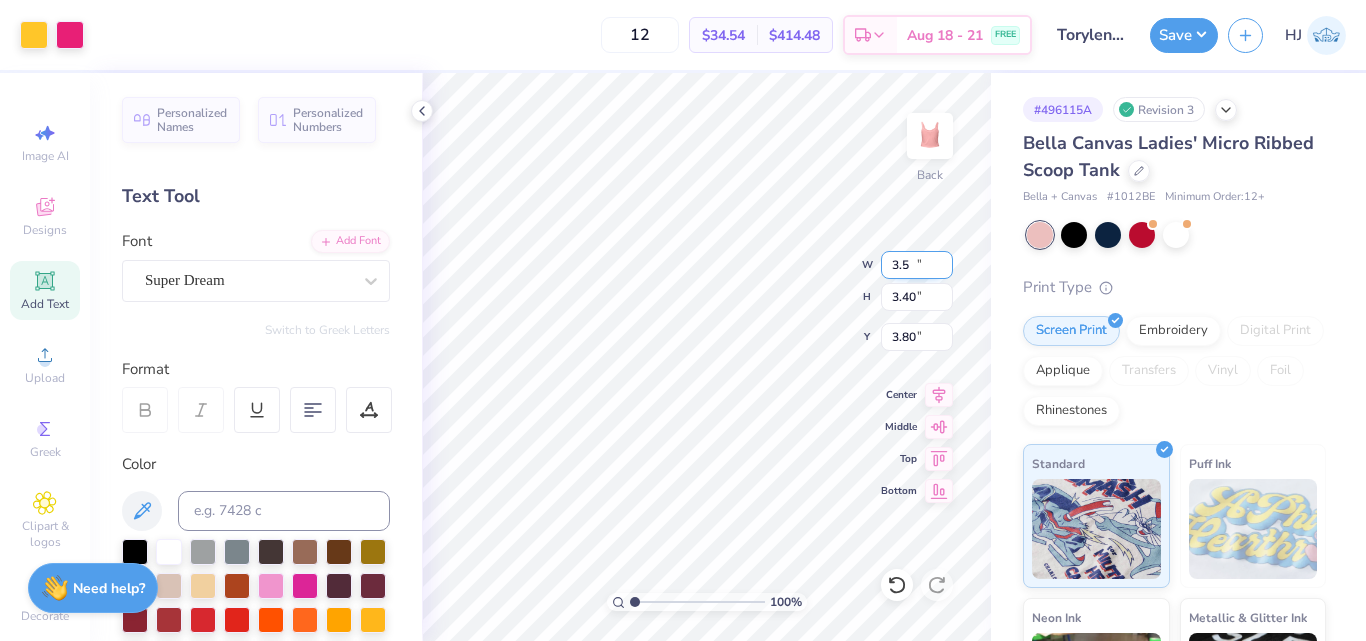 type on "3.50" 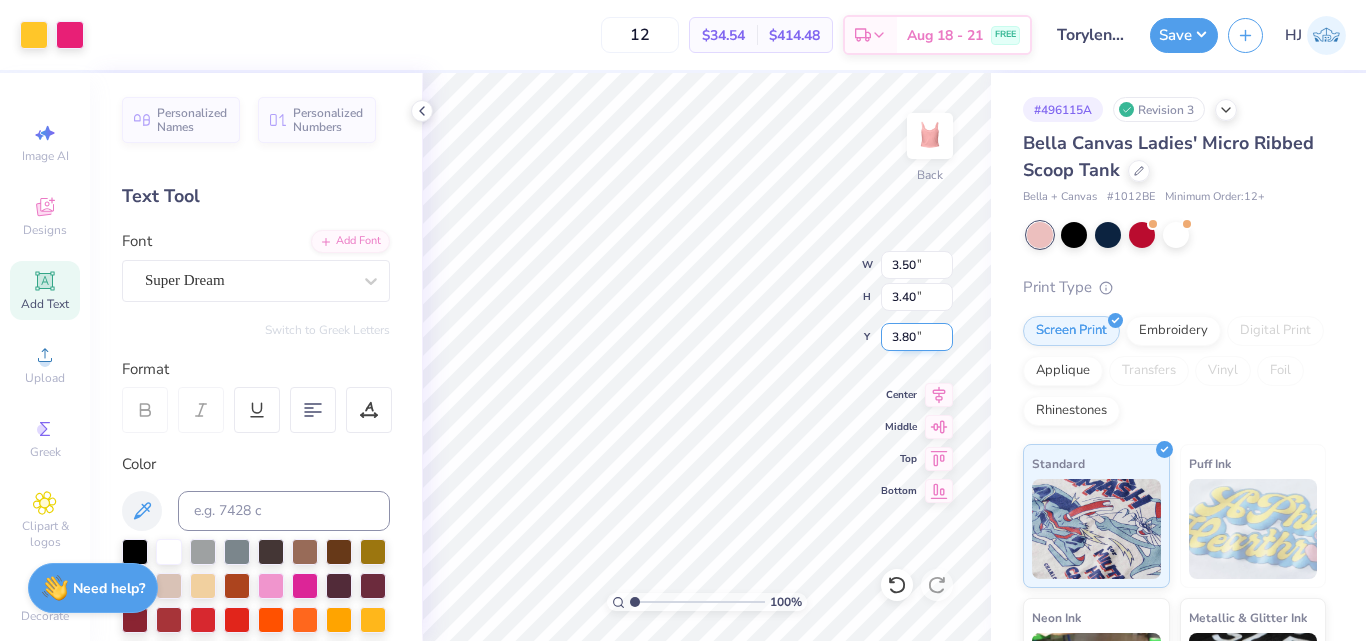 click on "3.80" at bounding box center (917, 337) 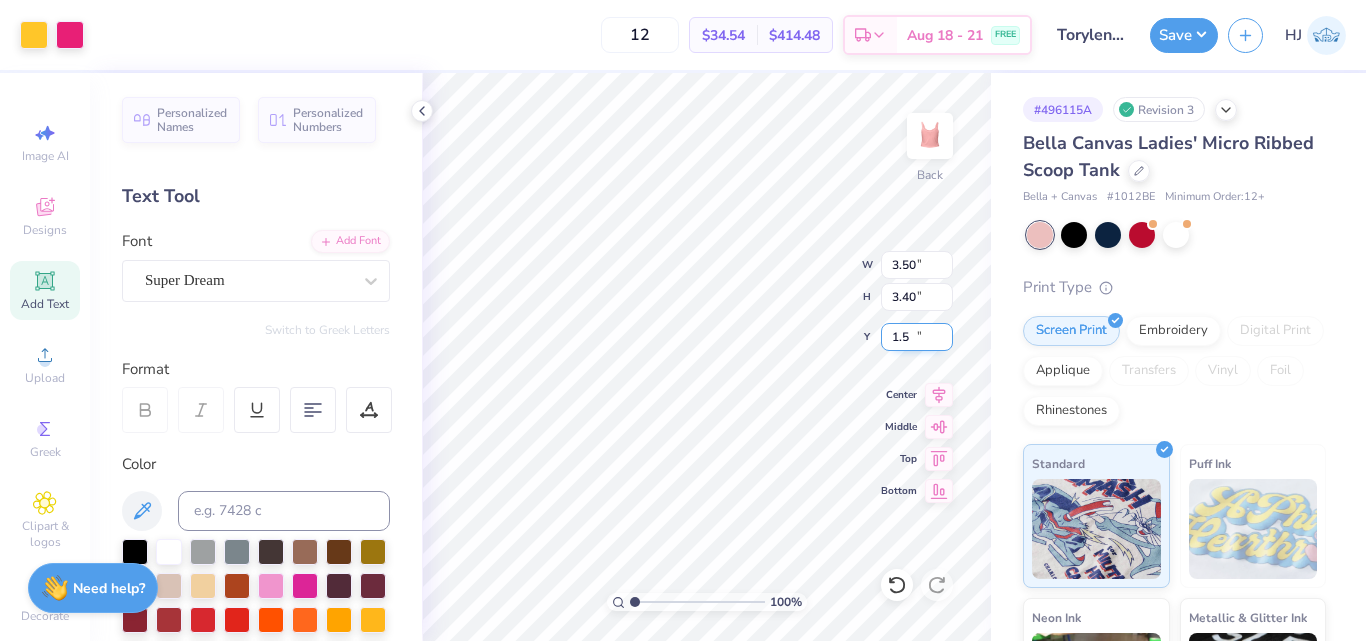 type on "1.50" 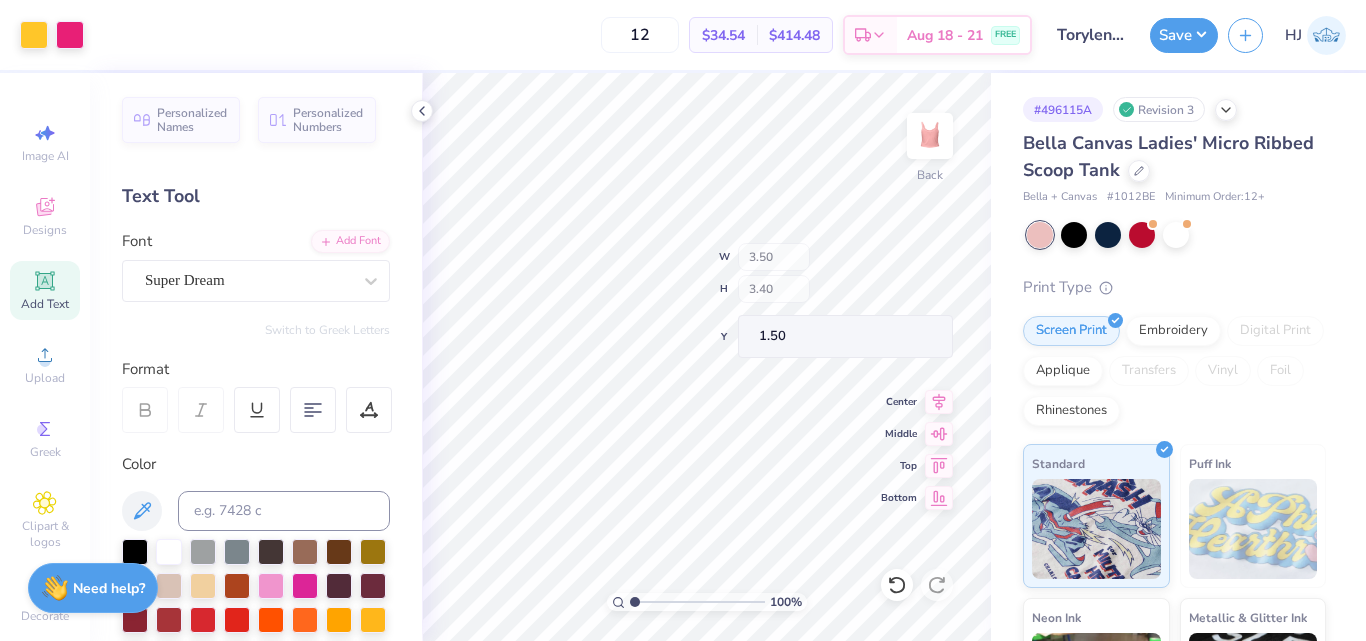 click on "100  % Back W 3.50 H 3.40 Y 1.50 Center Middle Top Bottom" at bounding box center (706, 357) 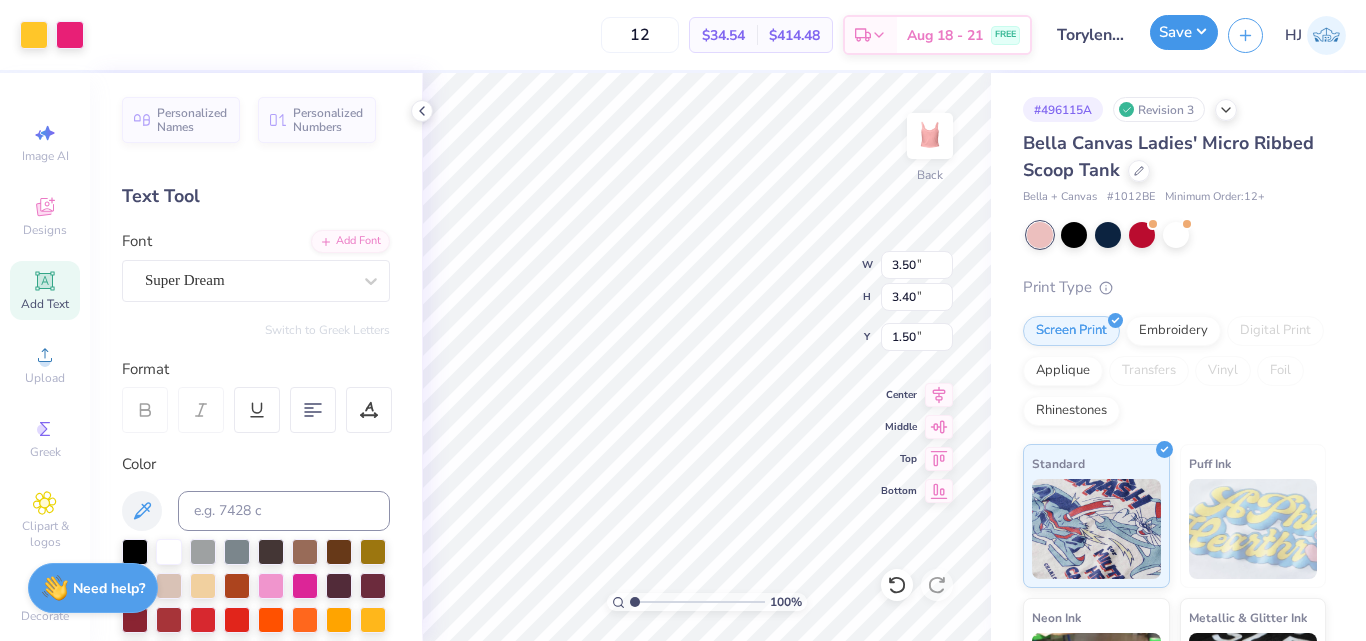 click on "Save" at bounding box center (1184, 32) 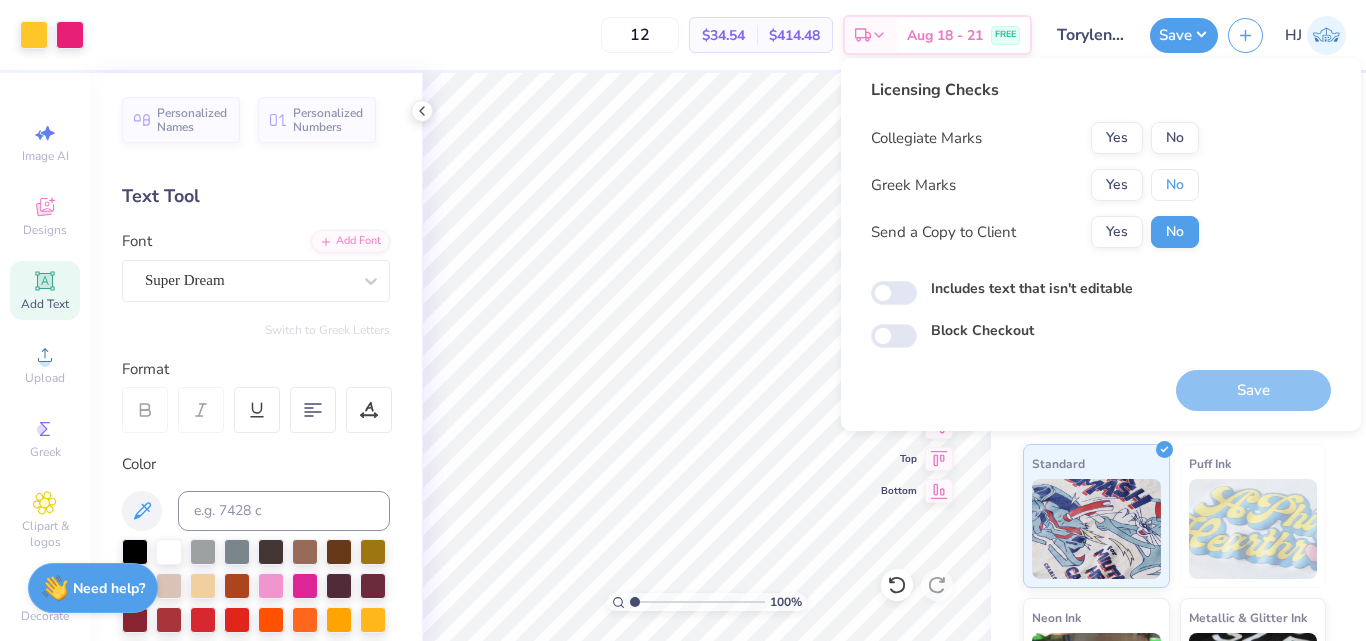 click on "No" at bounding box center [1175, 185] 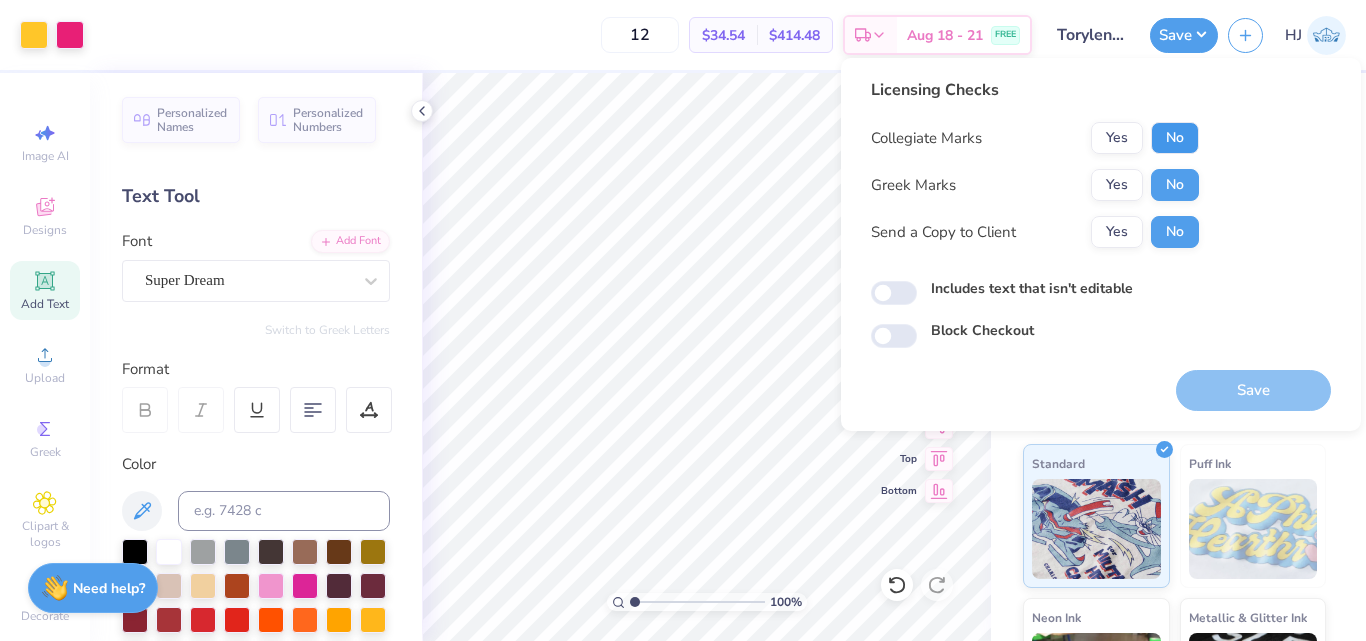 click on "No" at bounding box center (1175, 138) 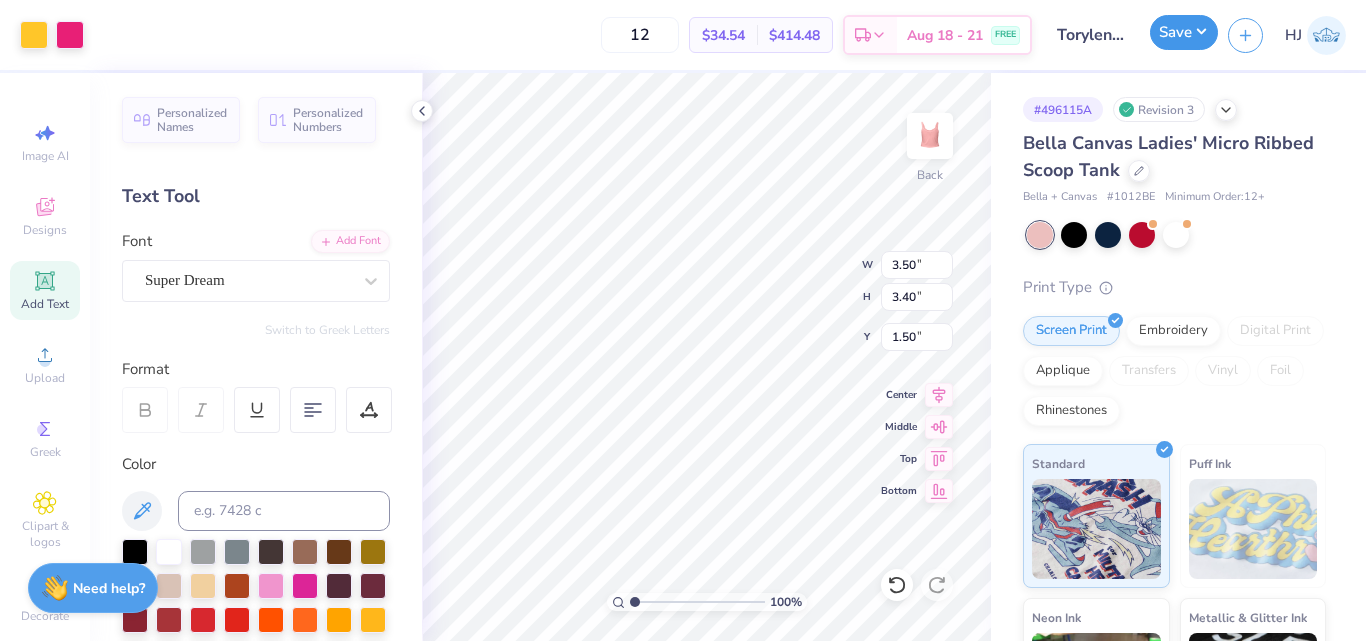 click on "Save" at bounding box center (1184, 32) 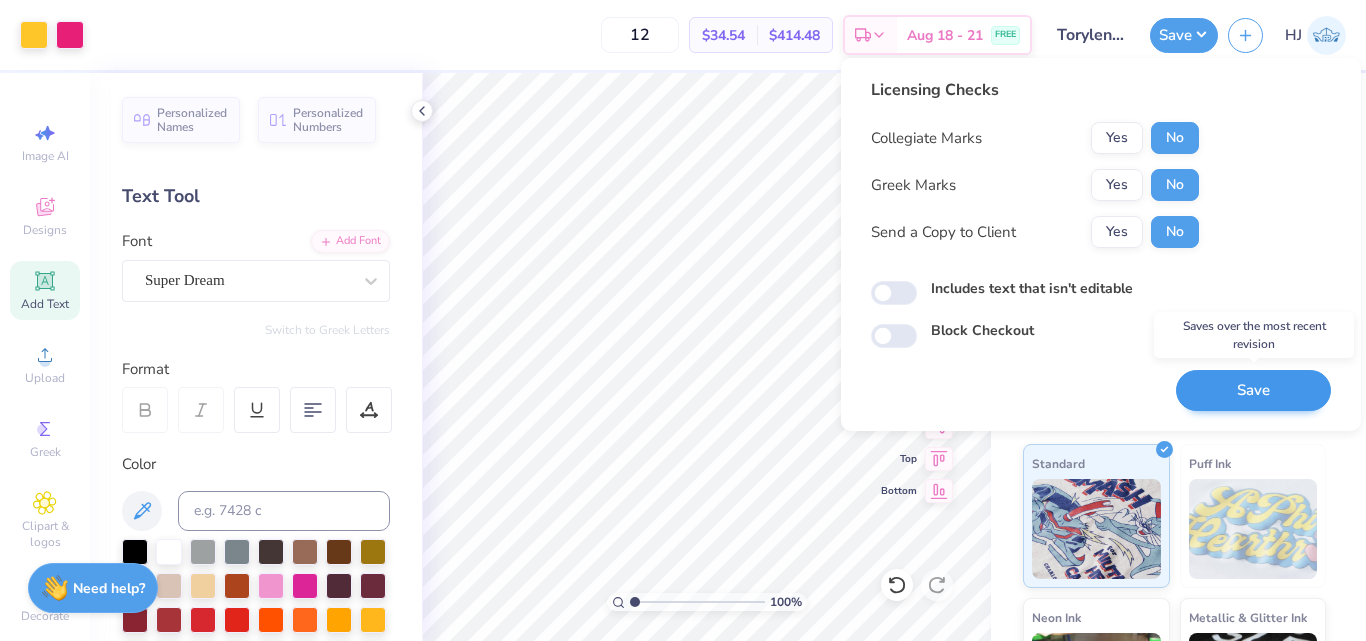 type 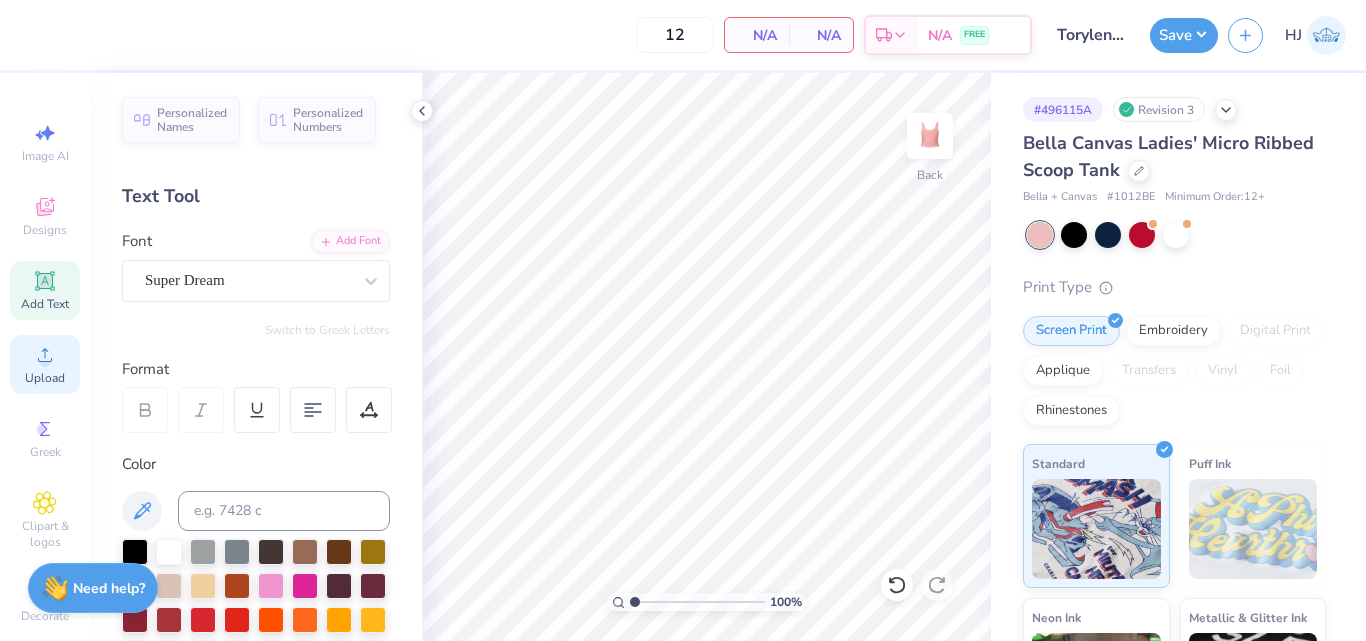 click 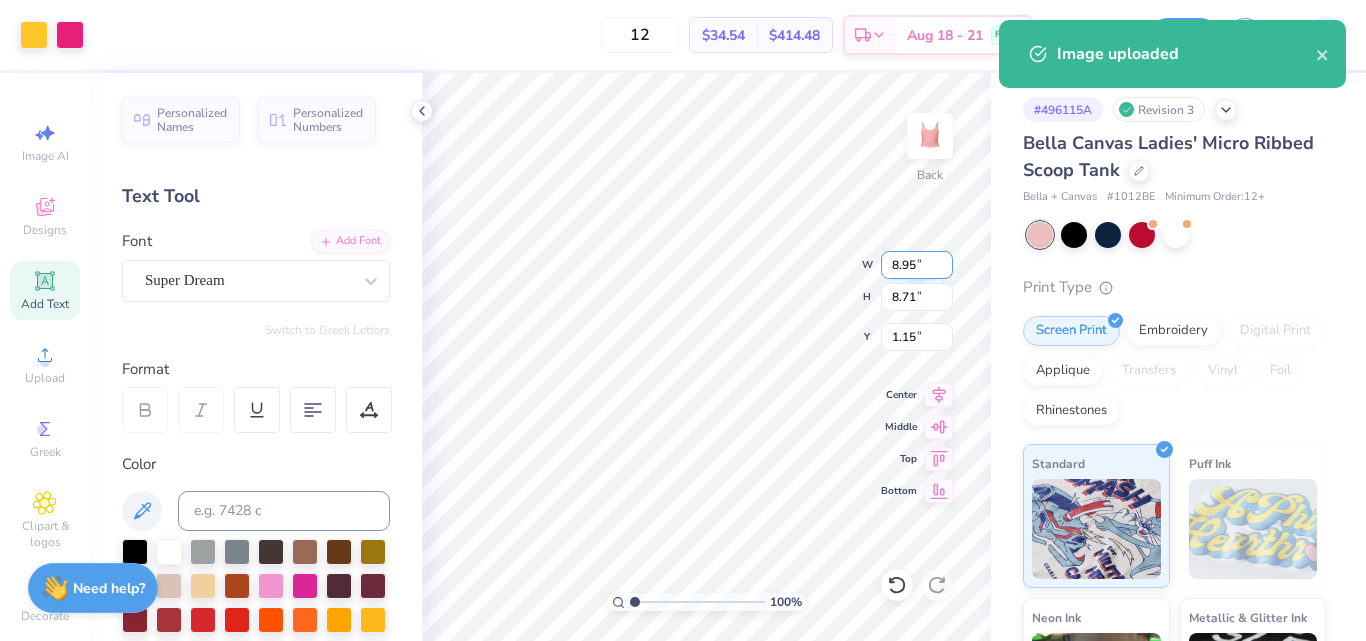 click on "8.95" at bounding box center [917, 265] 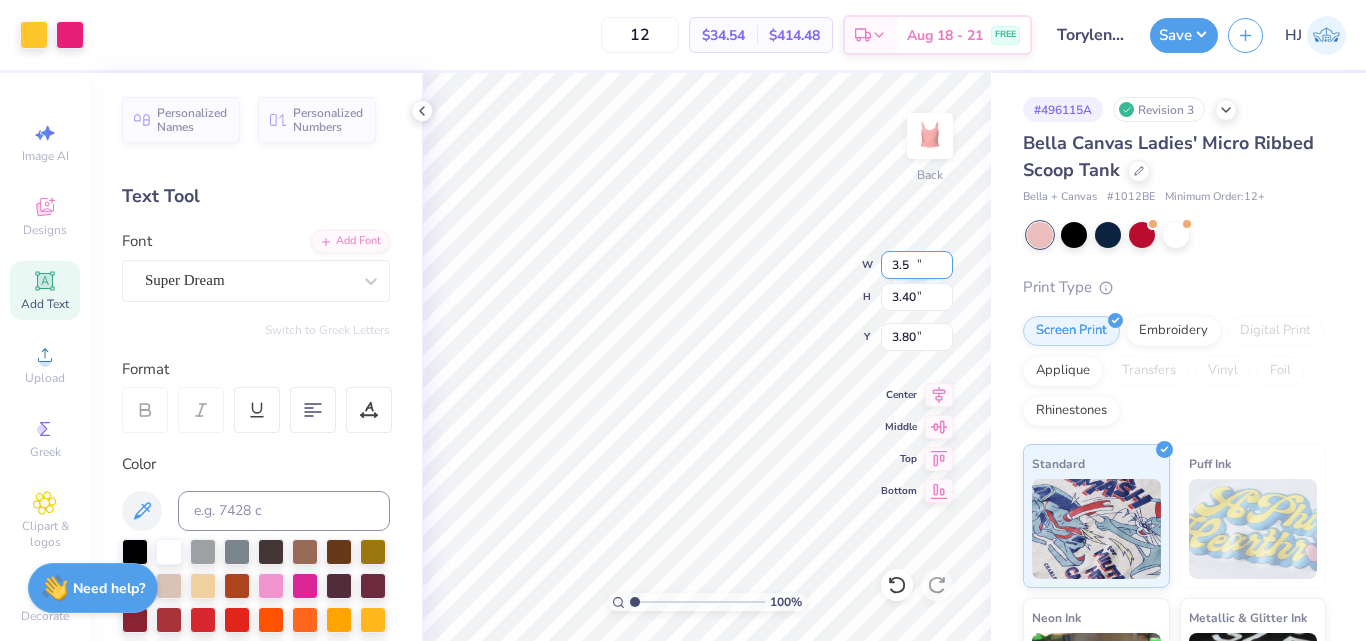 type on "3.50" 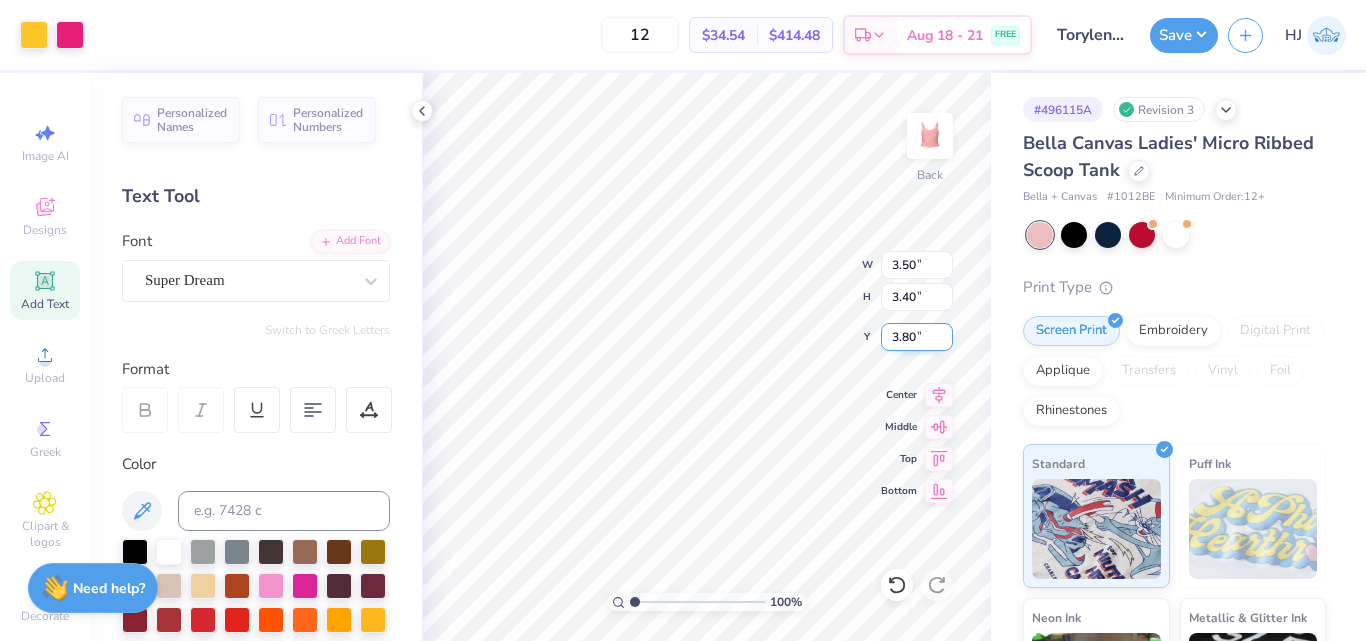 click on "3.80" at bounding box center (917, 337) 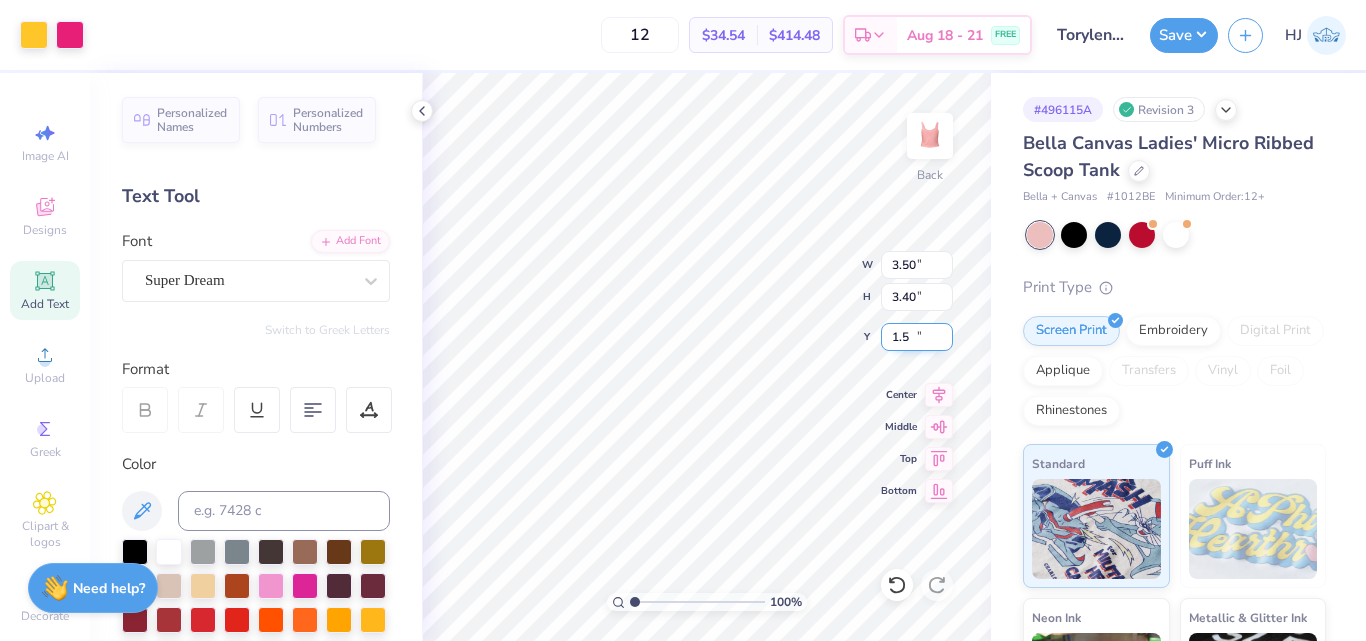 type on "1.50" 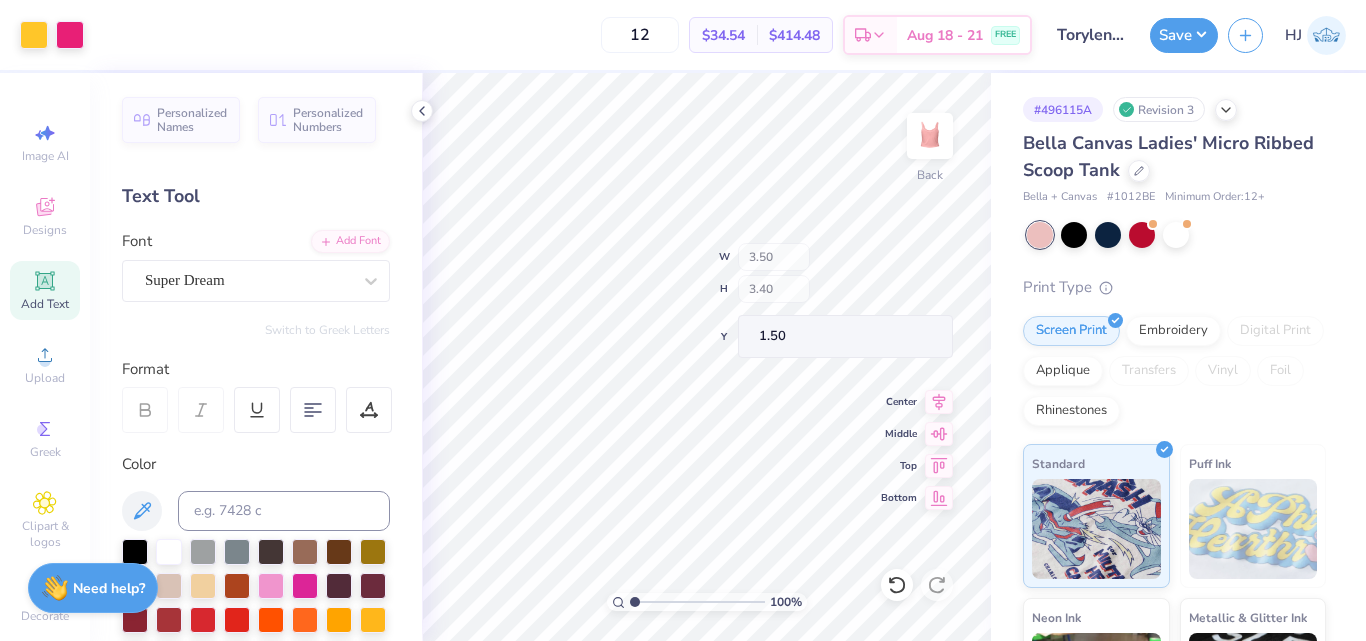 click on "100  % Back W 3.50 H 3.40 Y 1.50 Center Middle Top Bottom" at bounding box center (706, 357) 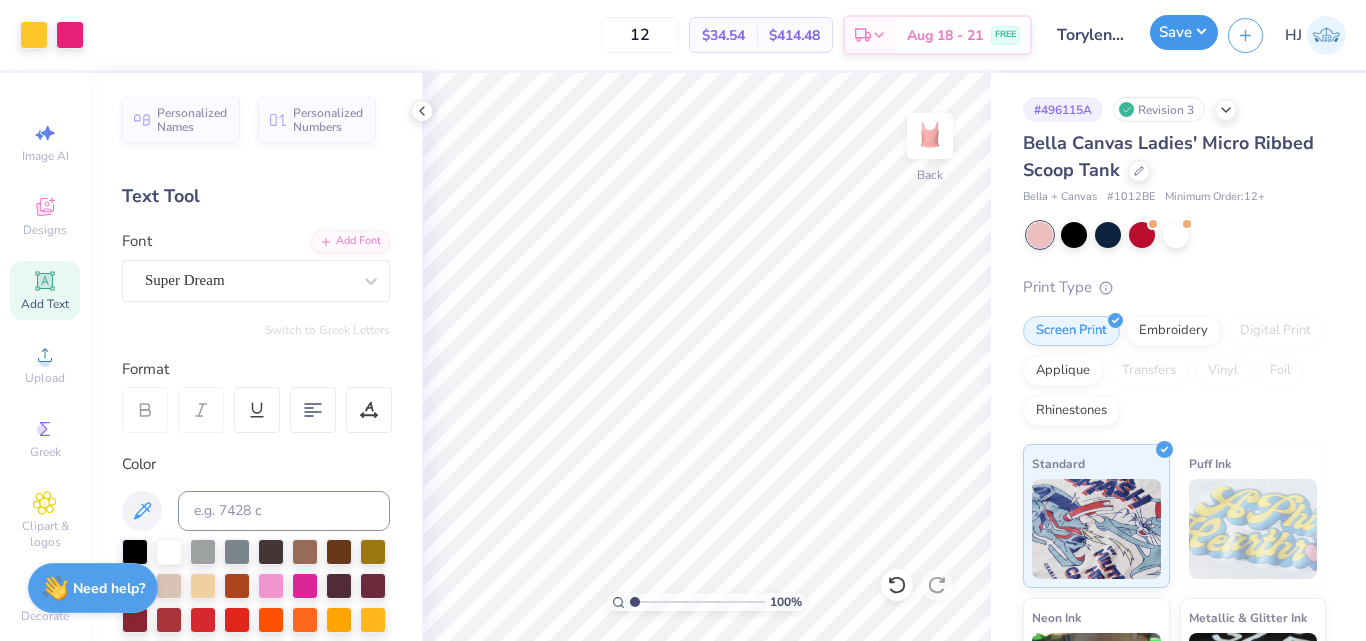 click on "Save" at bounding box center (1184, 32) 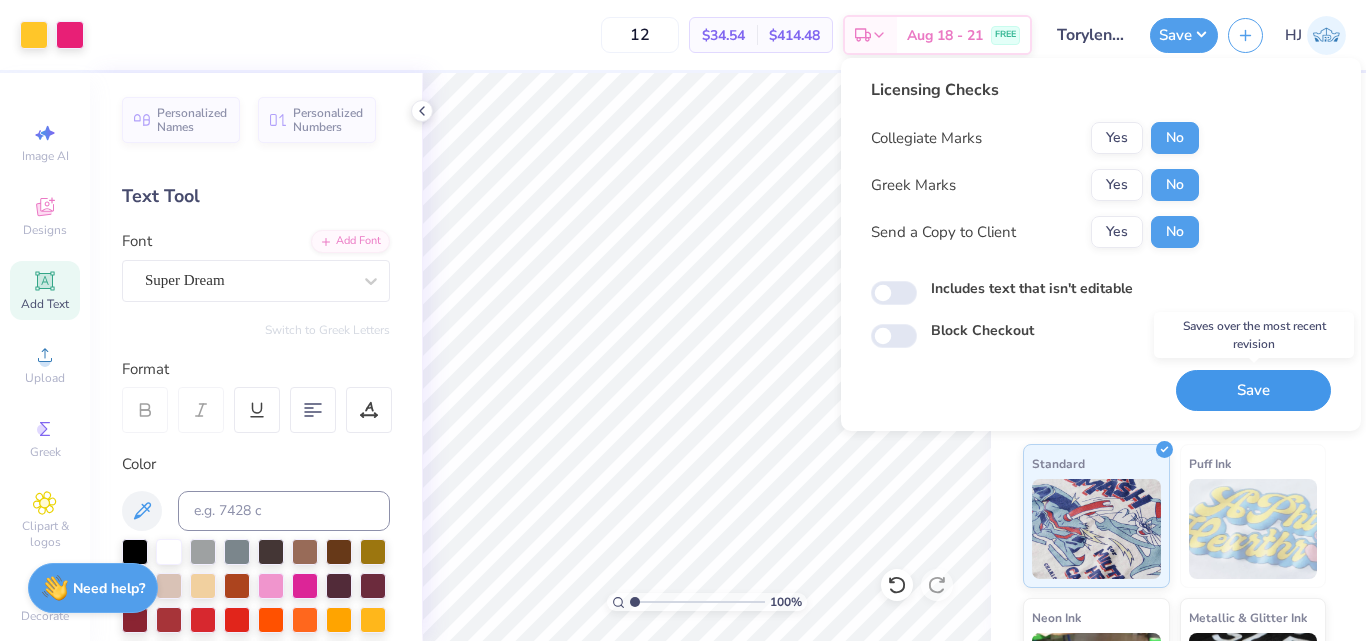 click on "Save" at bounding box center (1253, 390) 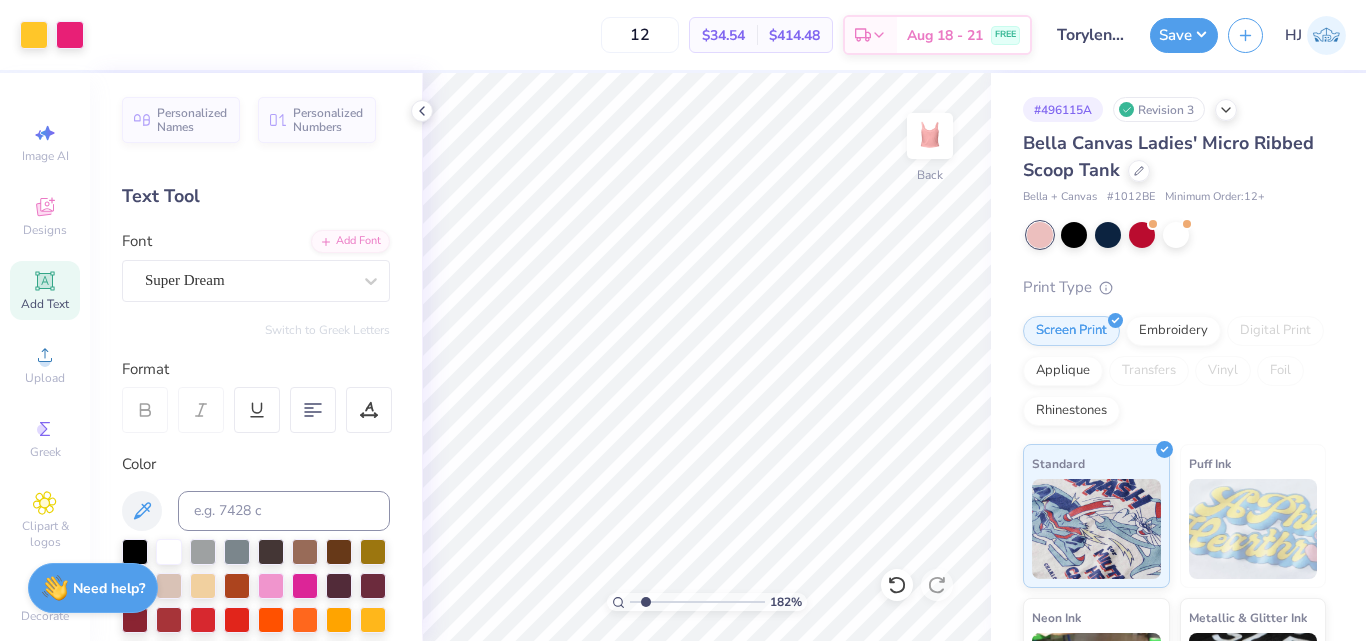 type on "1.82266588284093" 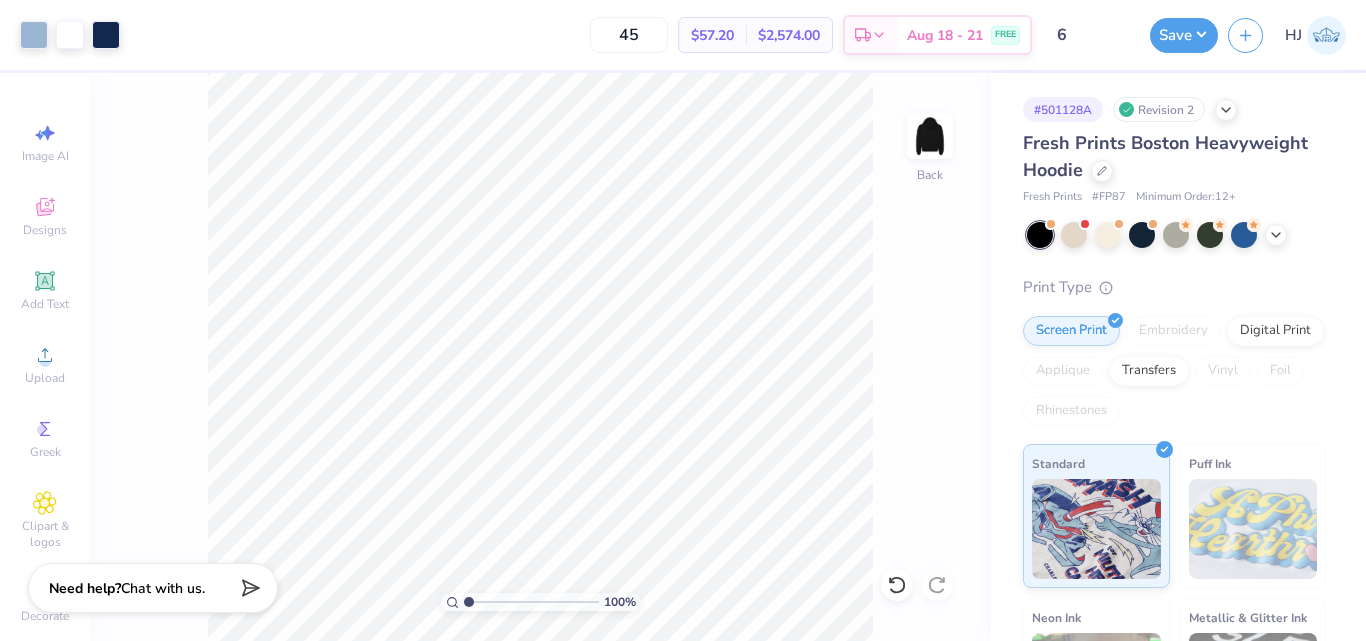 scroll, scrollTop: 0, scrollLeft: 0, axis: both 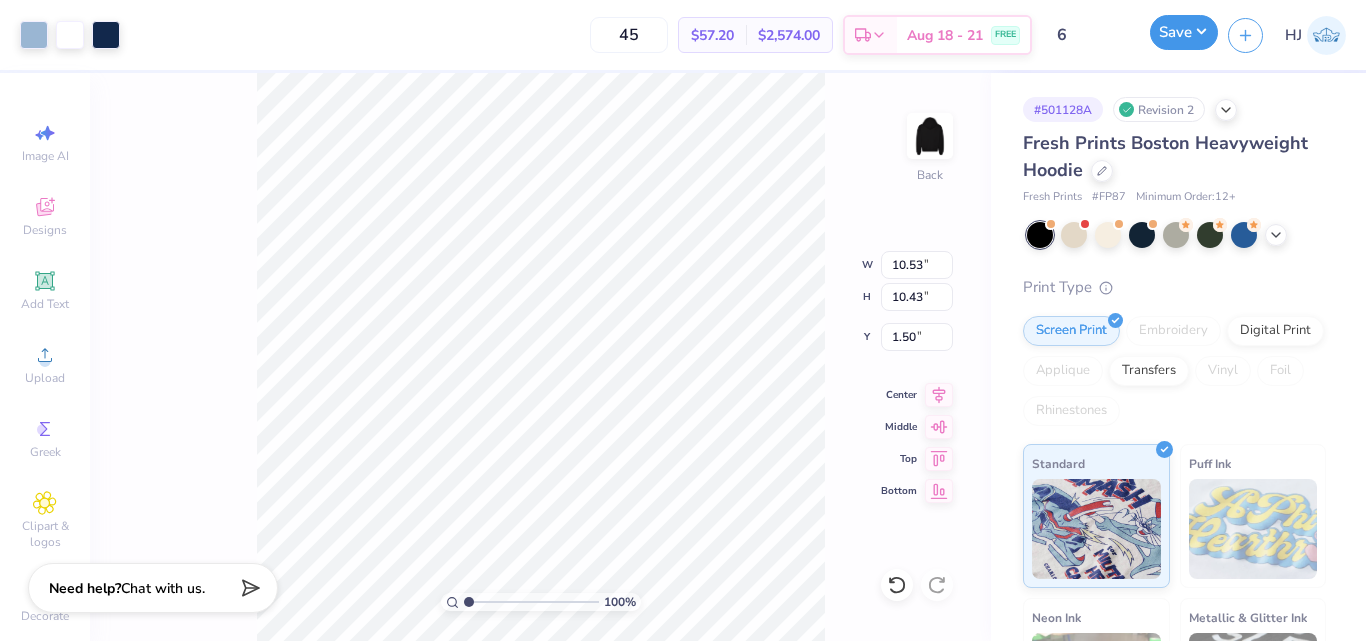 click on "Save" at bounding box center [1184, 32] 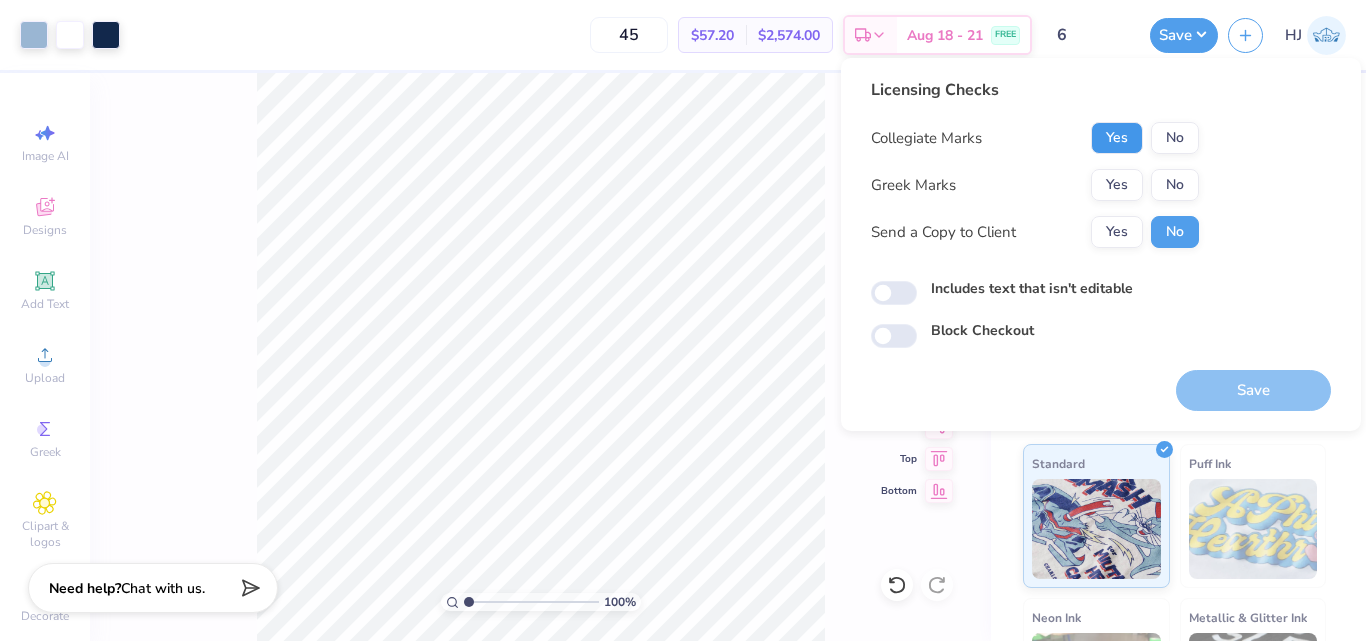 click on "Yes" at bounding box center [1117, 138] 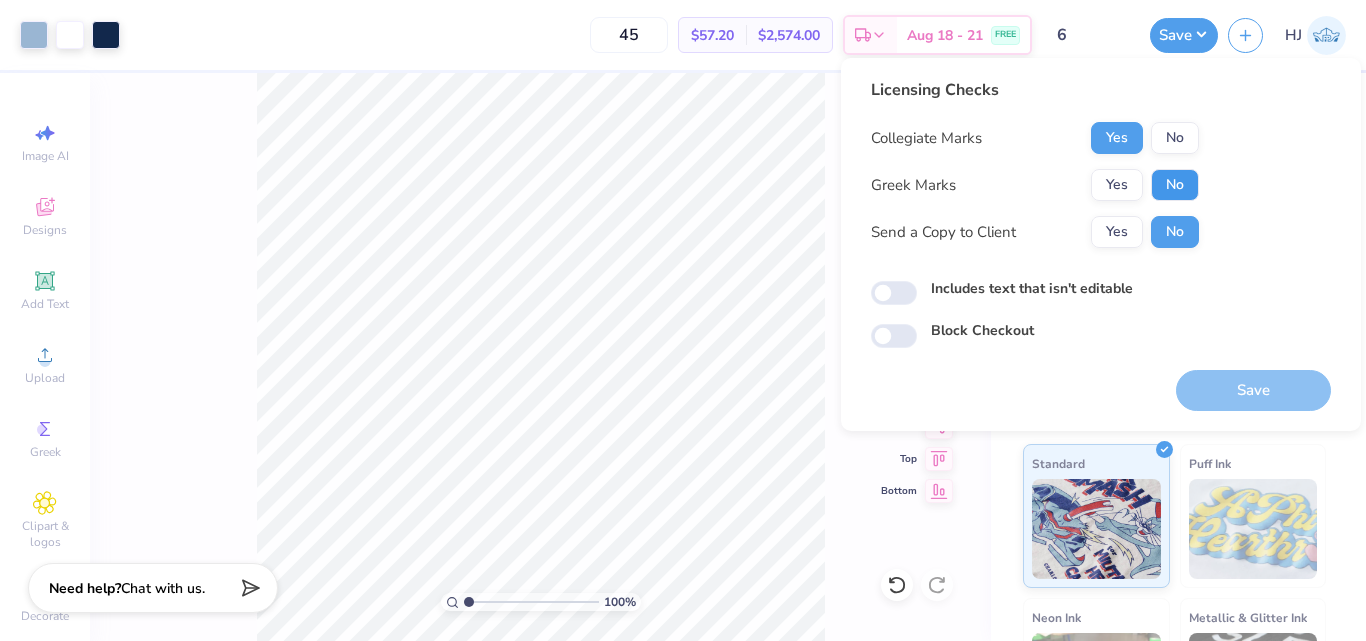 click on "No" at bounding box center (1175, 185) 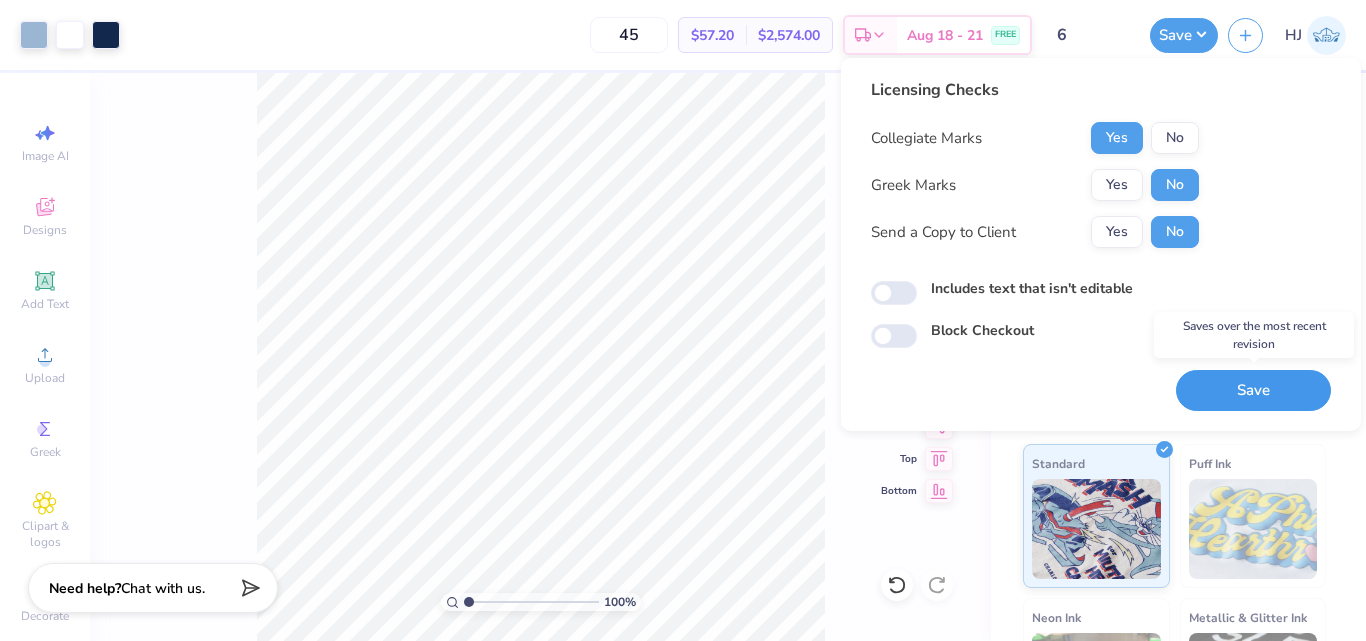 click on "Save" at bounding box center [1253, 390] 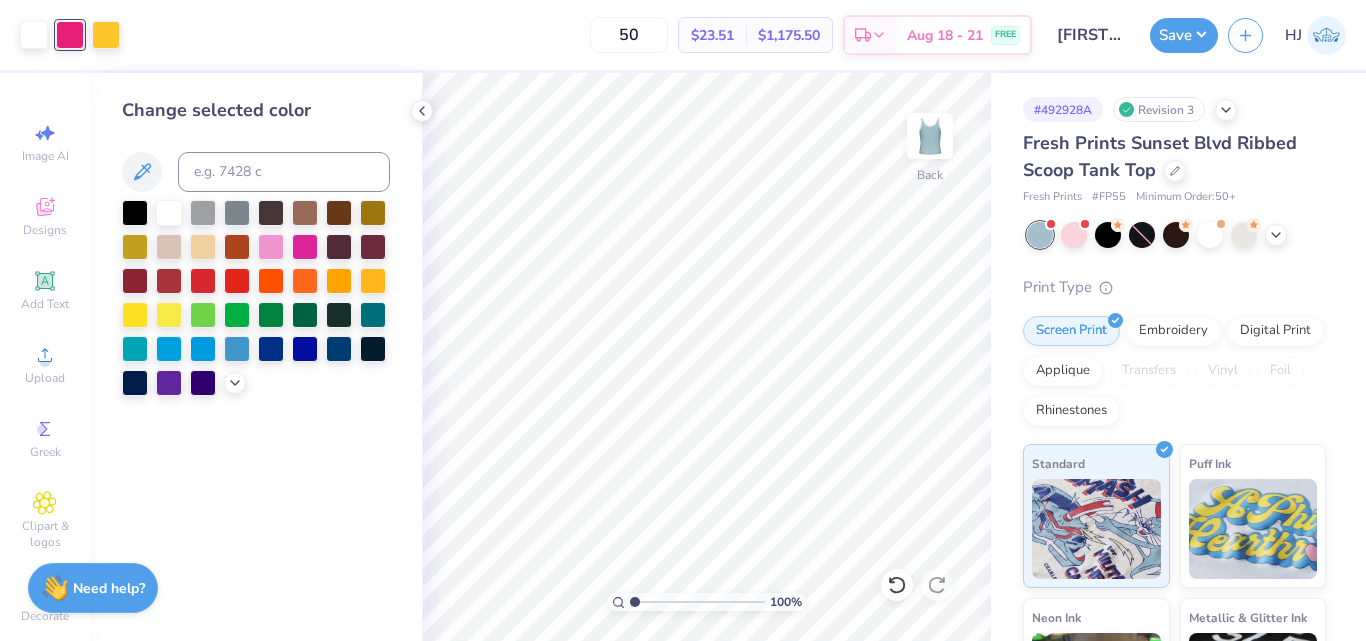 scroll, scrollTop: 0, scrollLeft: 0, axis: both 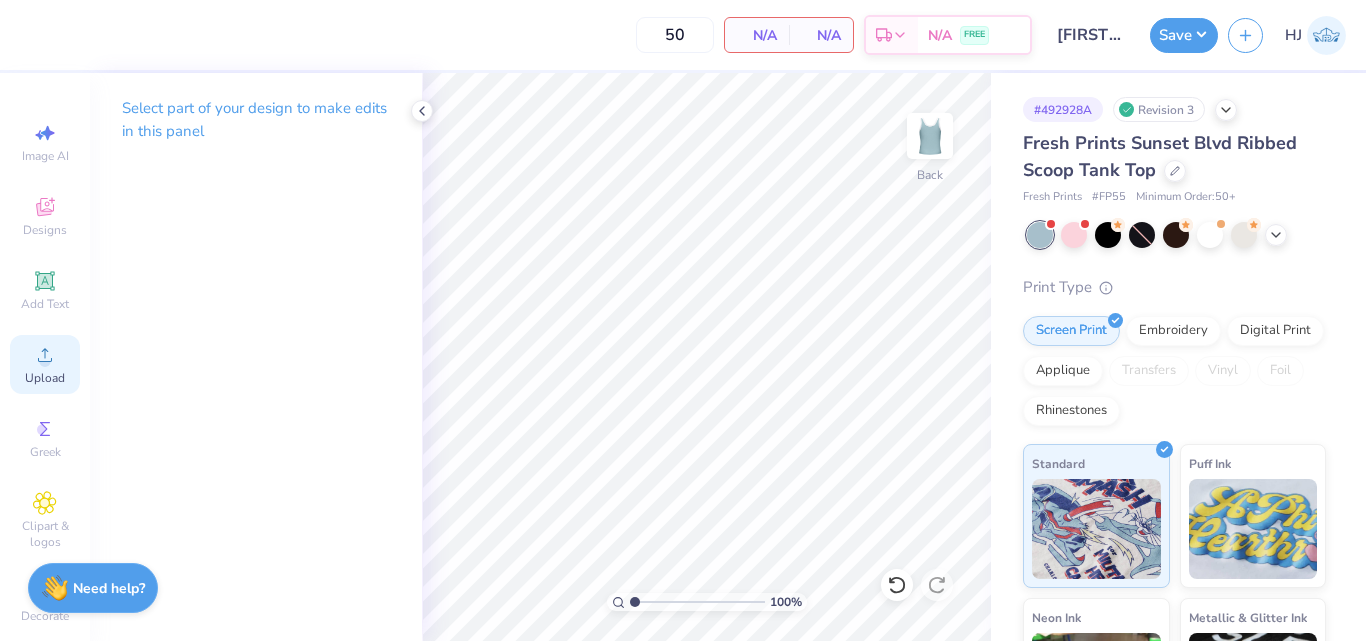 click 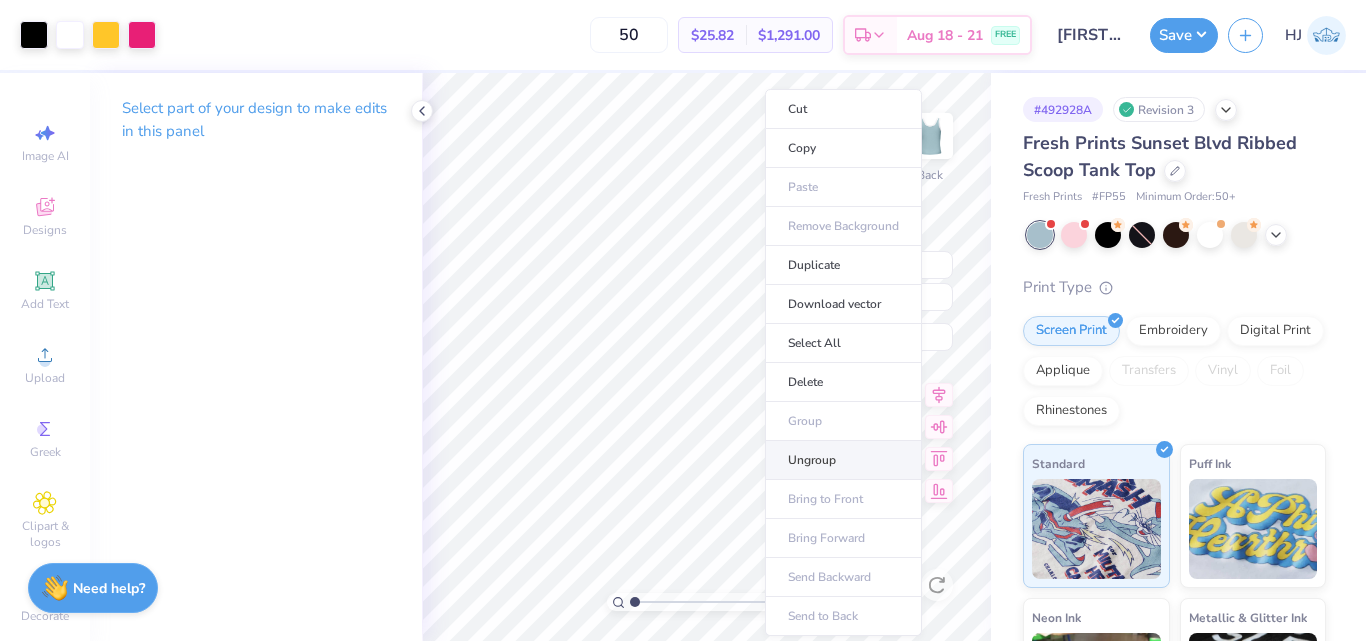 click on "Ungroup" at bounding box center (843, 460) 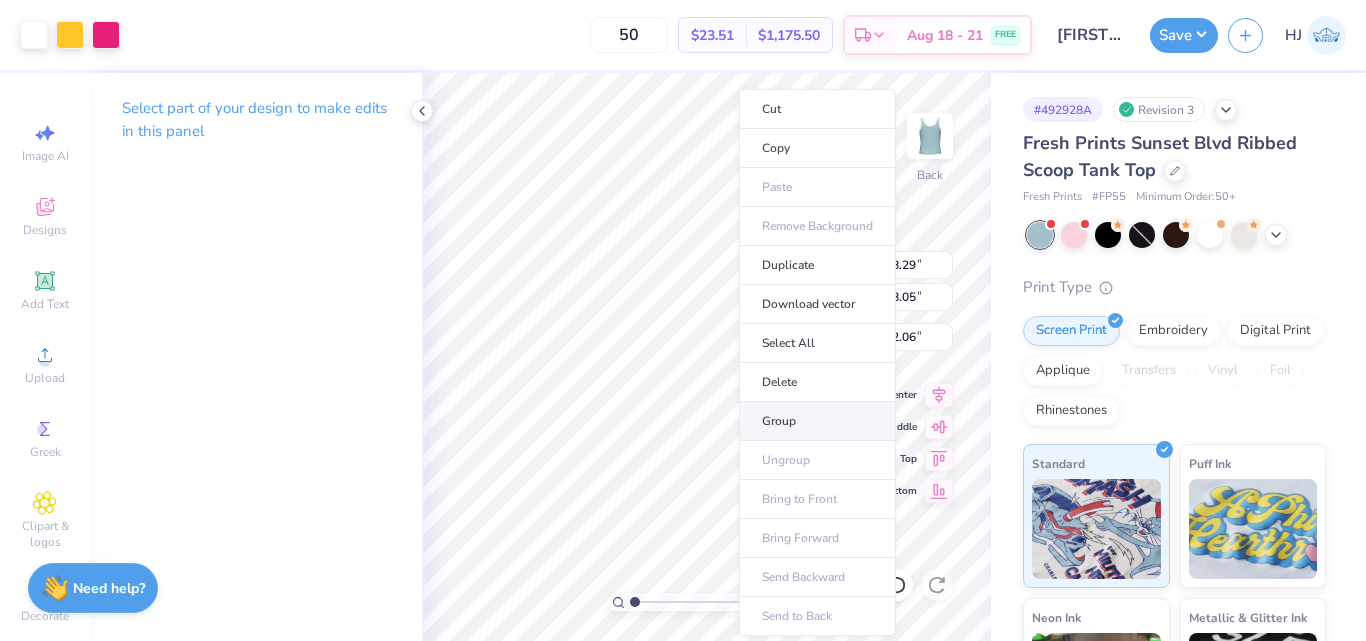 click on "Group" at bounding box center [817, 421] 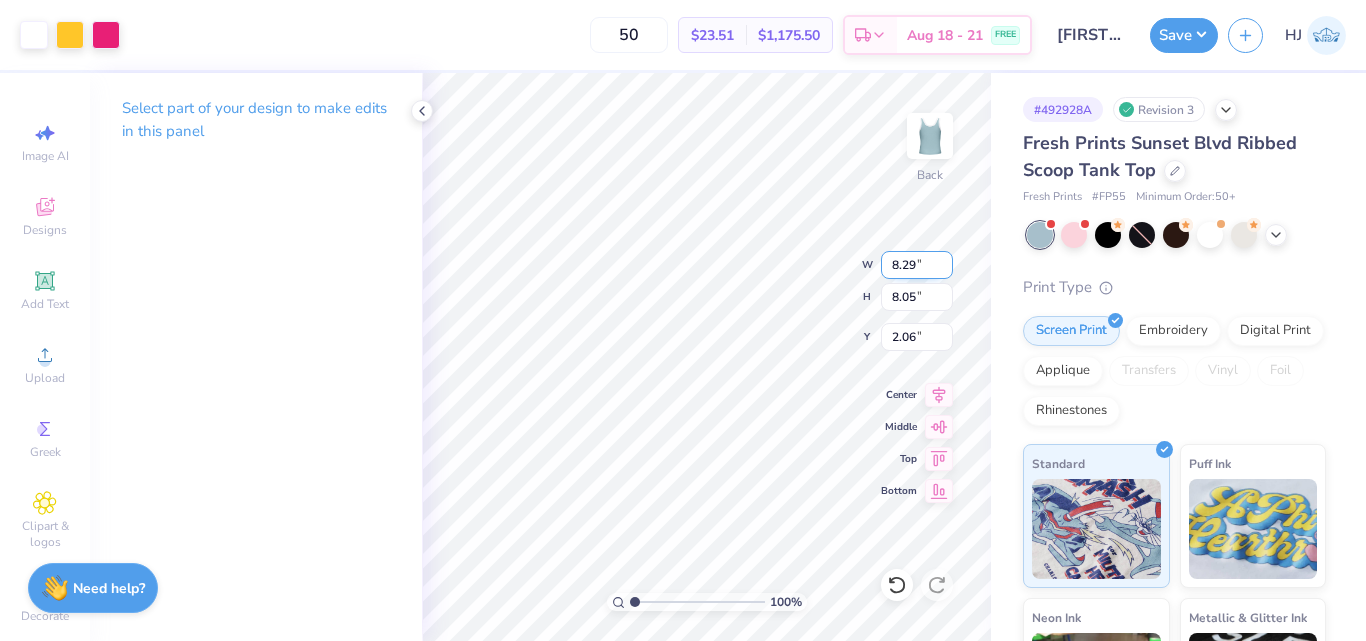 click on "8.29" at bounding box center [917, 265] 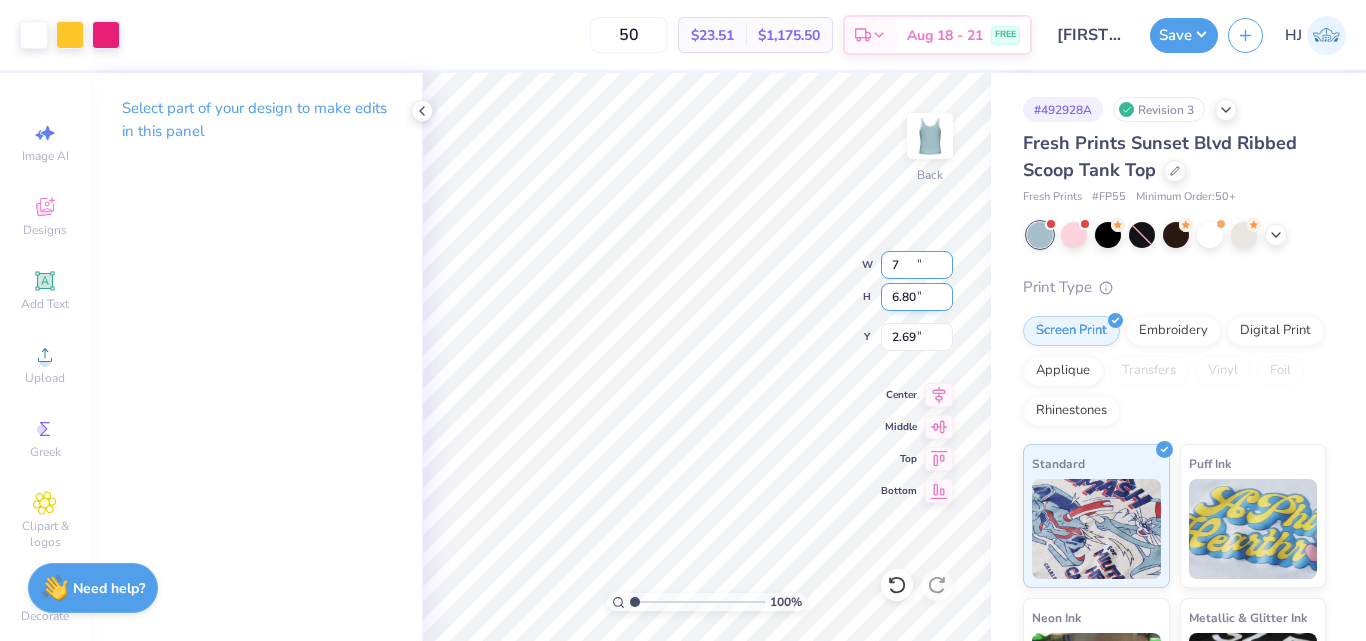 type on "7.00" 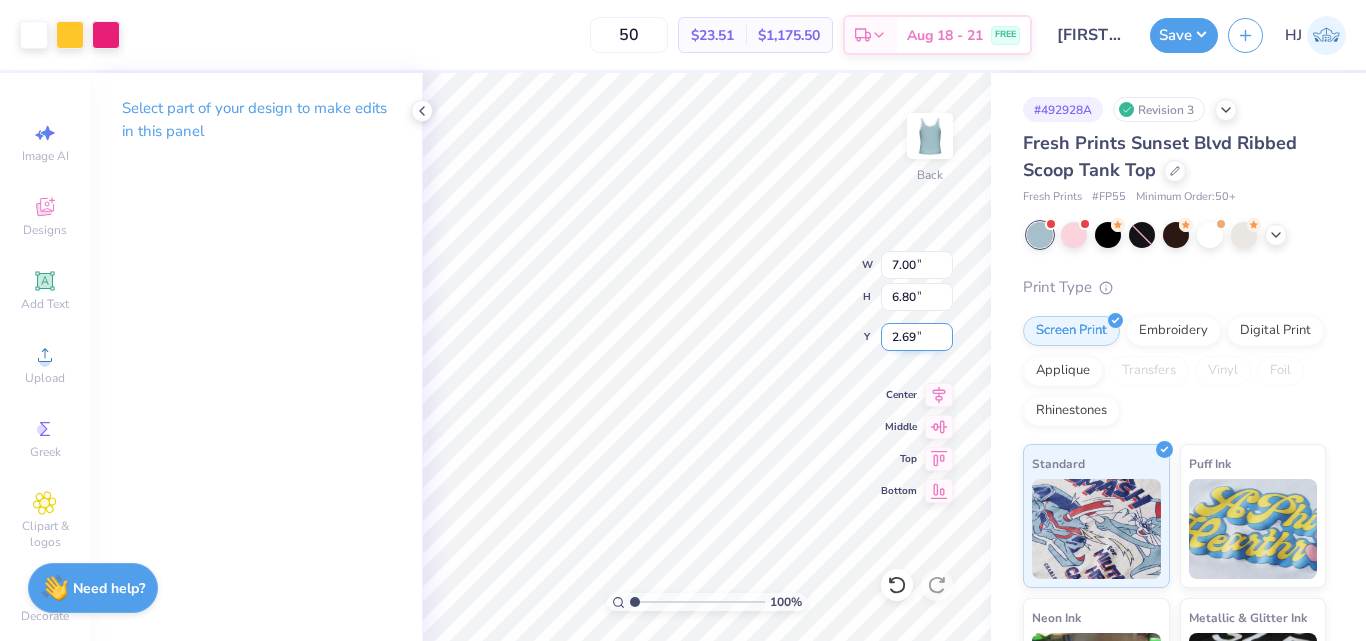 click on "2.69" at bounding box center (917, 337) 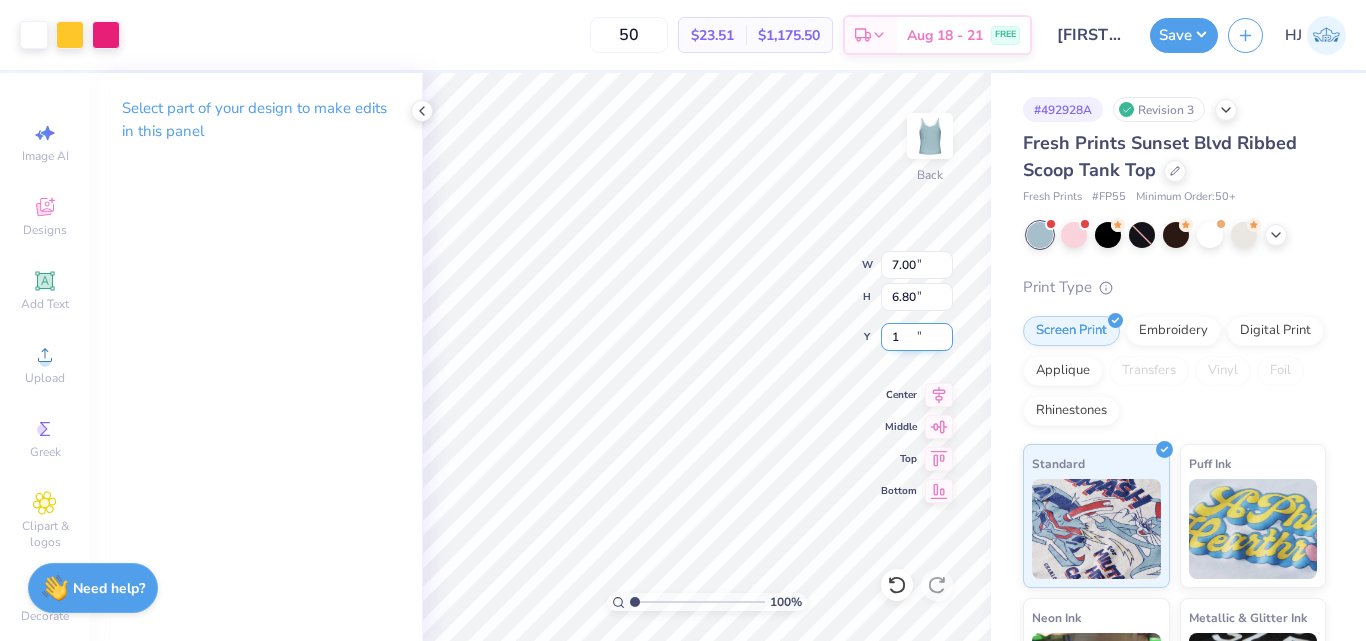 type on "1.00" 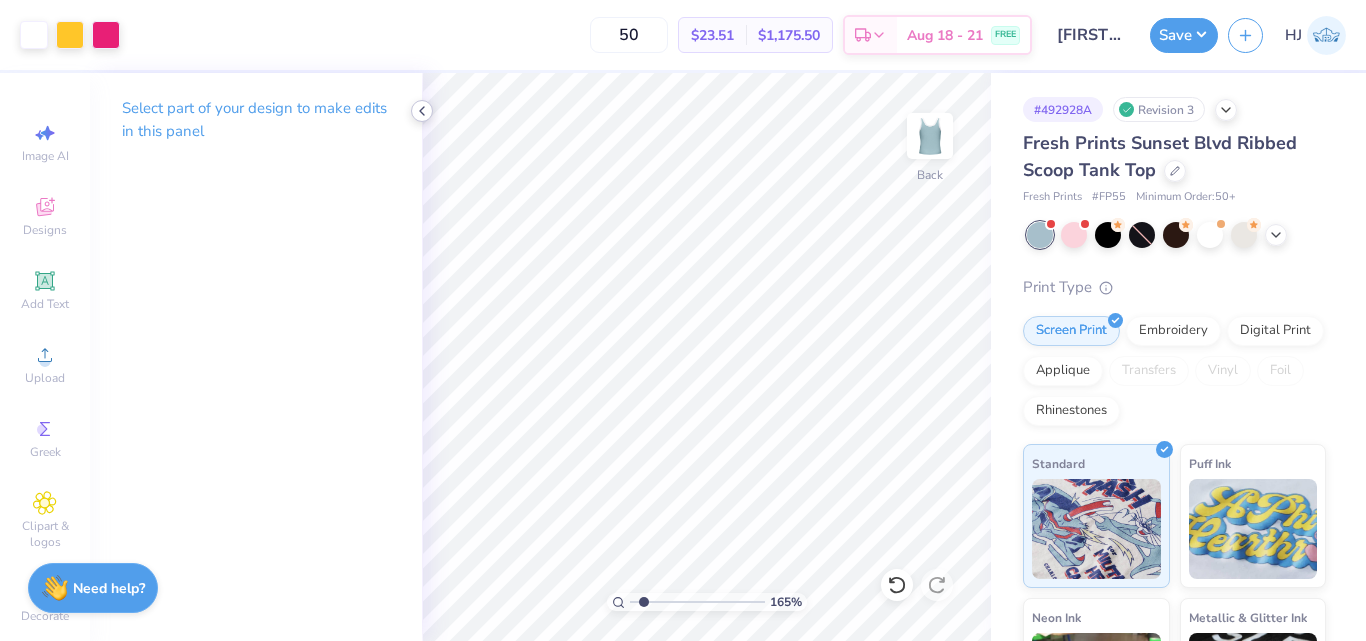click 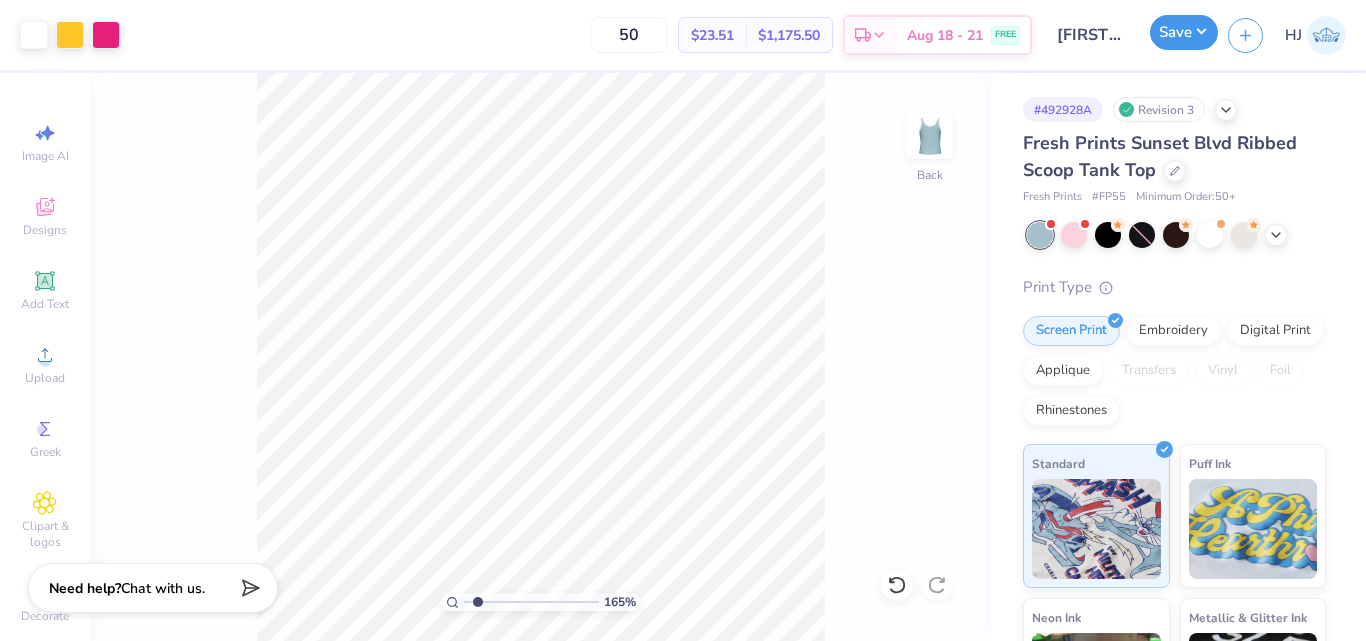 click on "Save" at bounding box center (1184, 32) 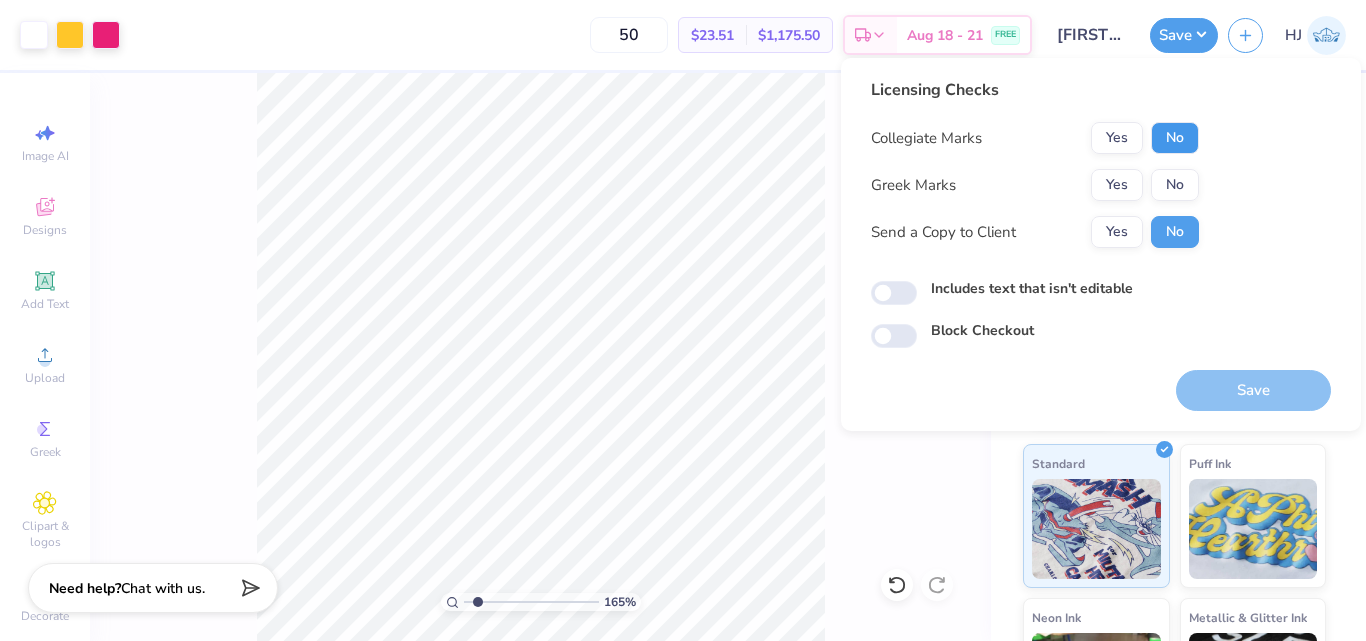 click on "No" at bounding box center (1175, 138) 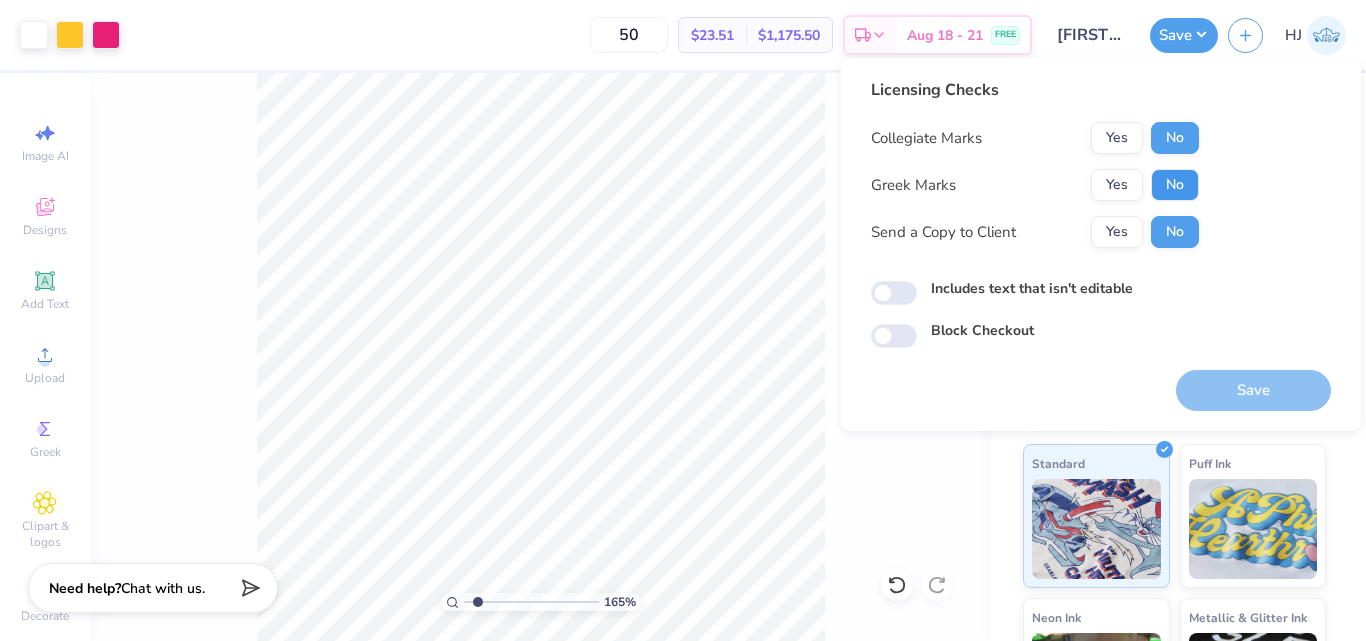click on "No" at bounding box center (1175, 185) 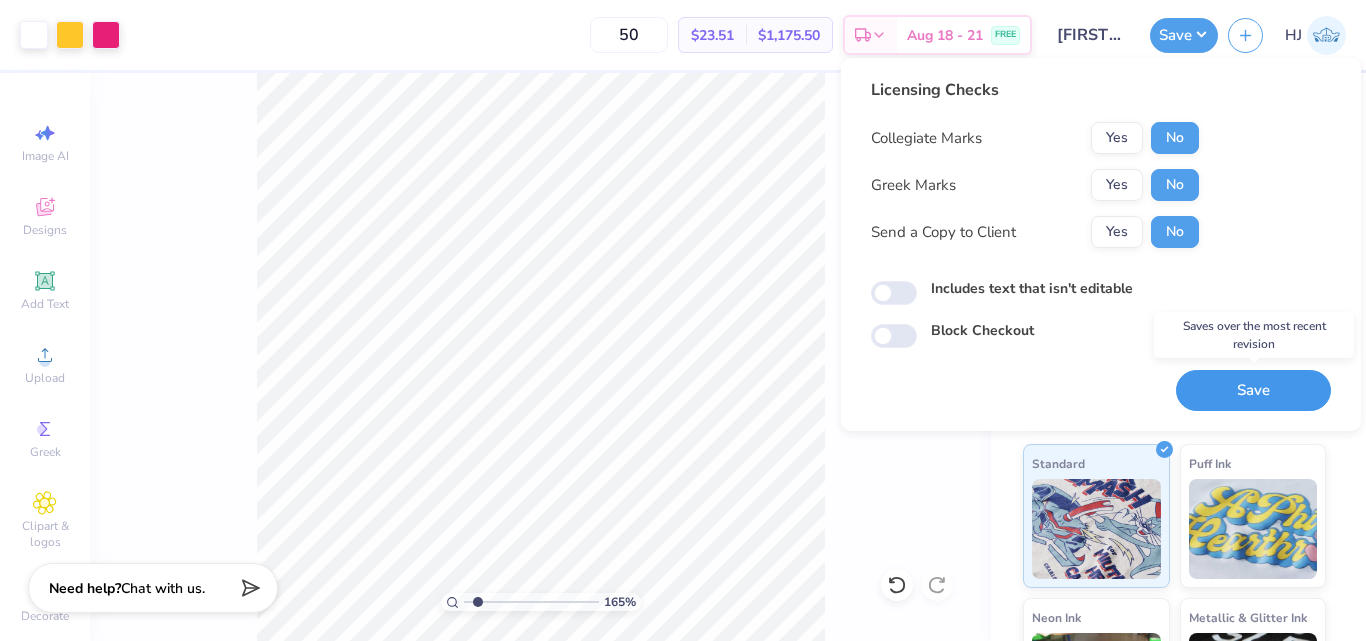 click on "Save" at bounding box center (1253, 390) 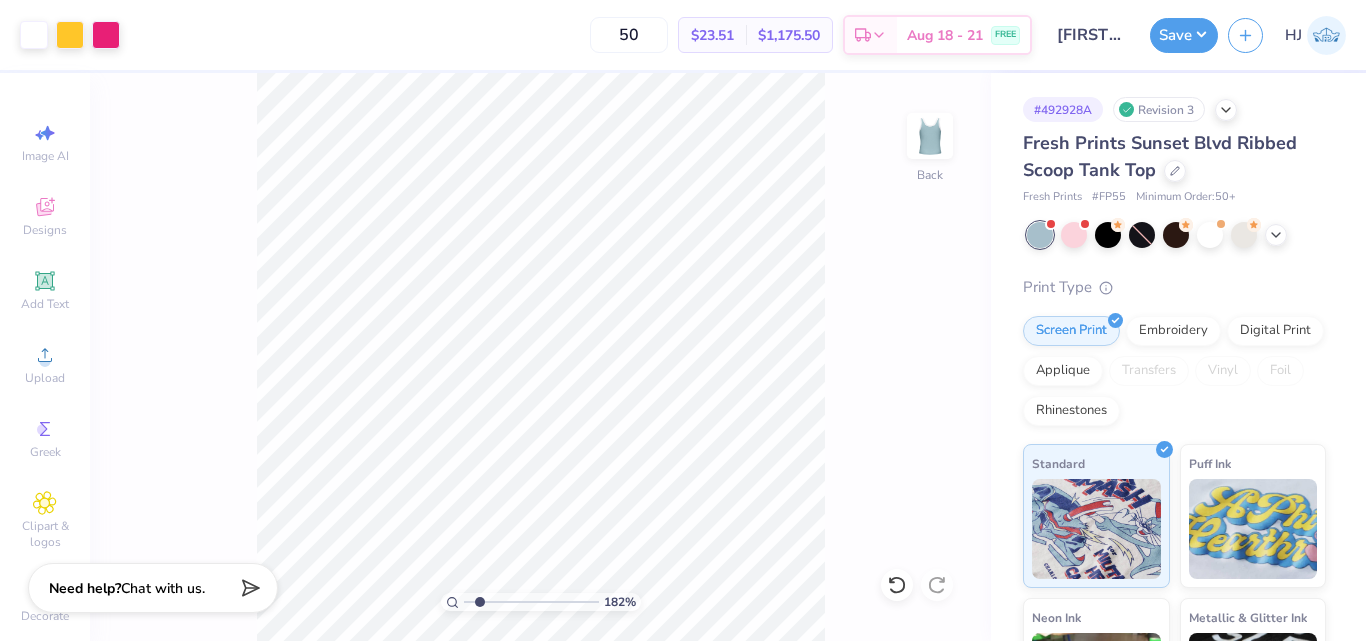 type on "1.82266588284093" 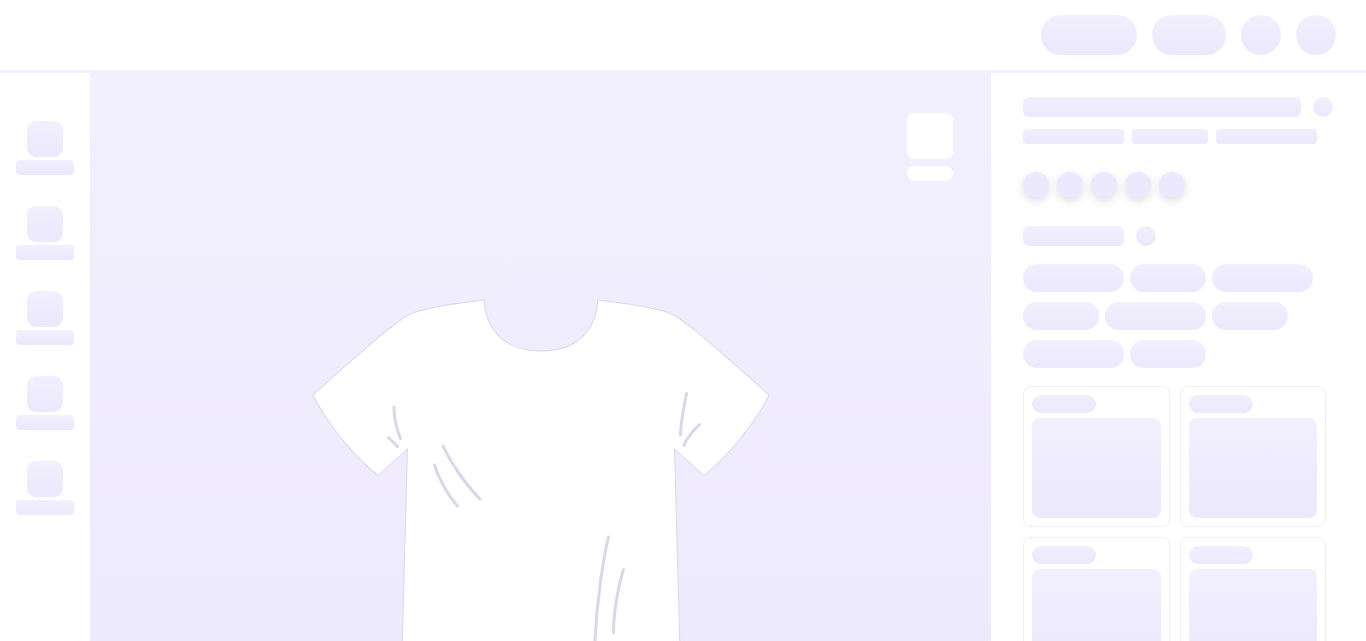 scroll, scrollTop: 0, scrollLeft: 0, axis: both 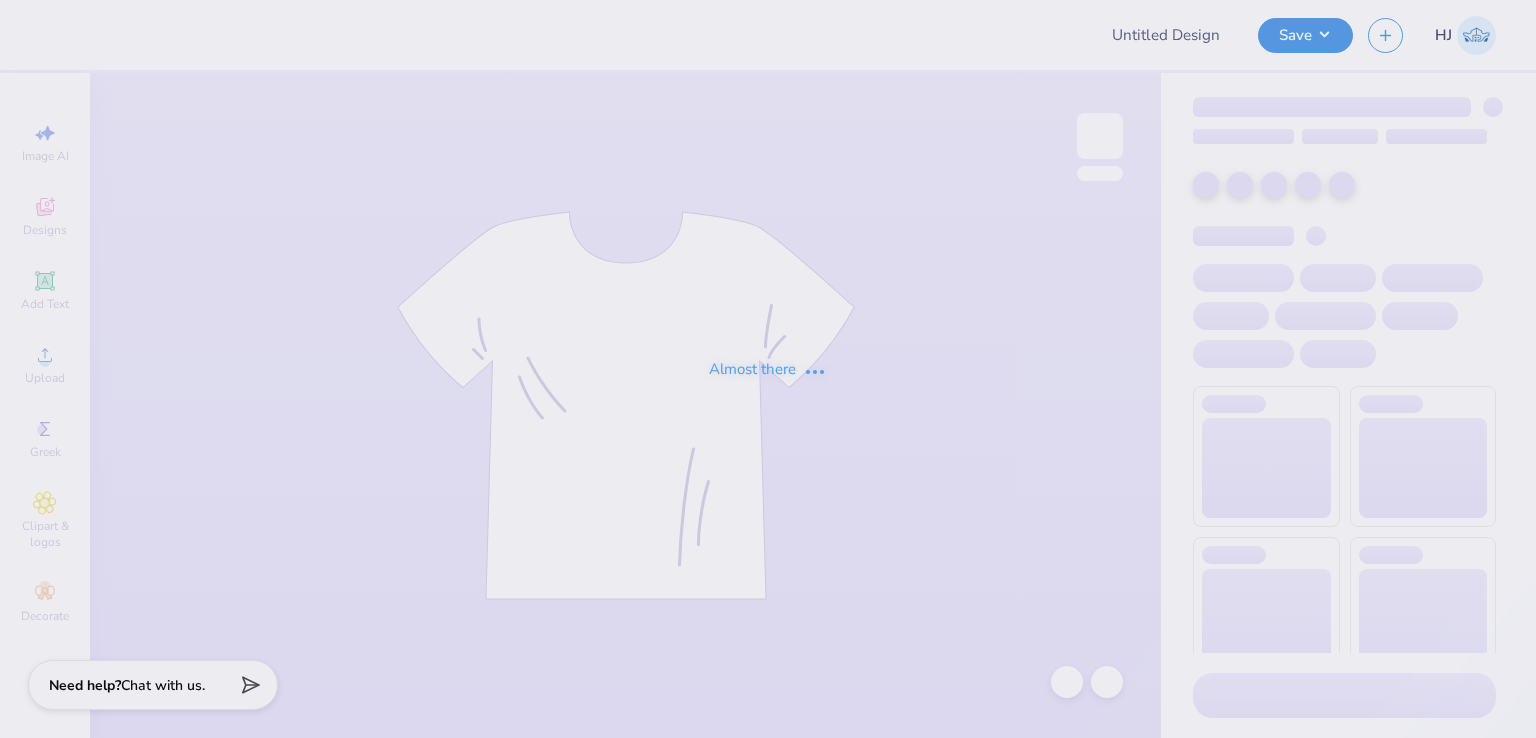 type on "6" 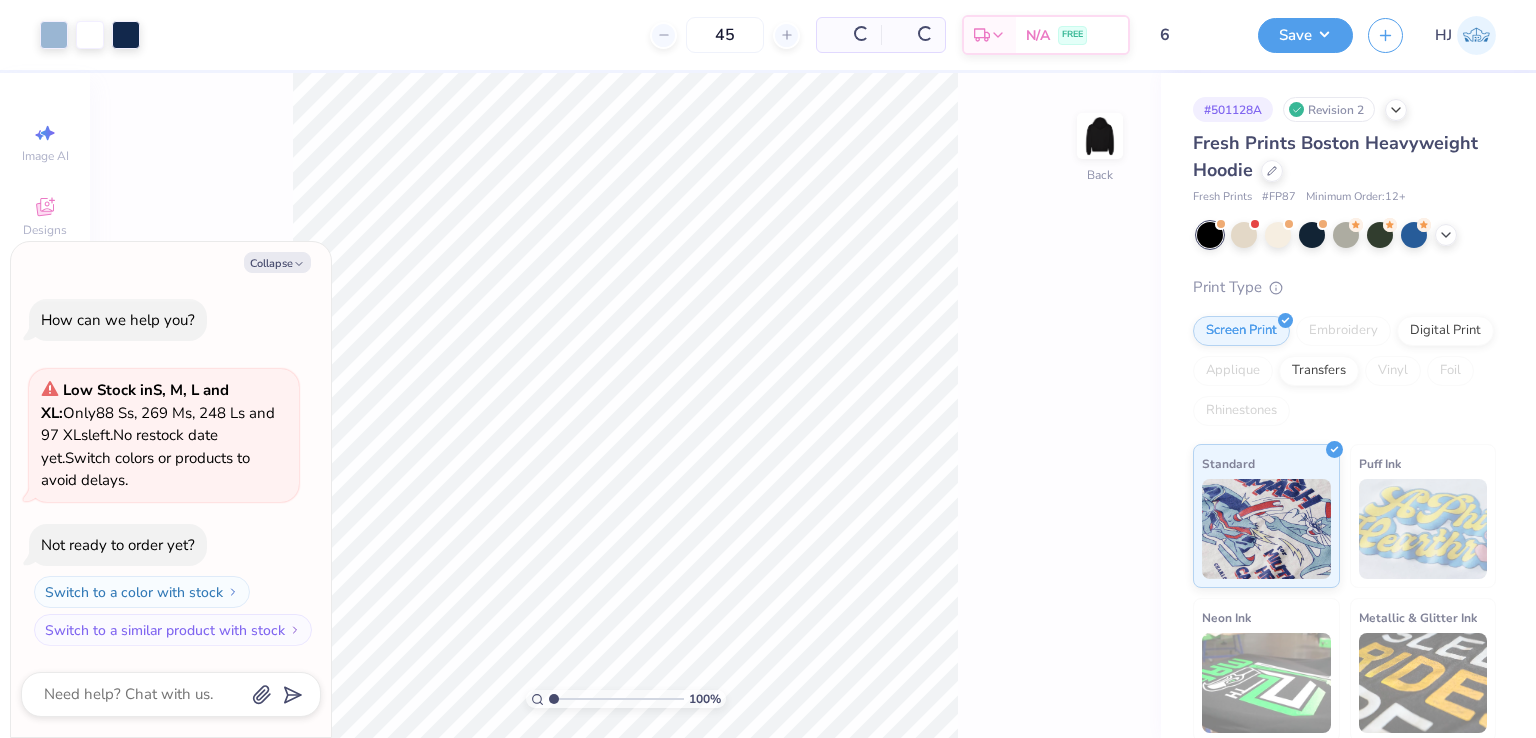 type on "x" 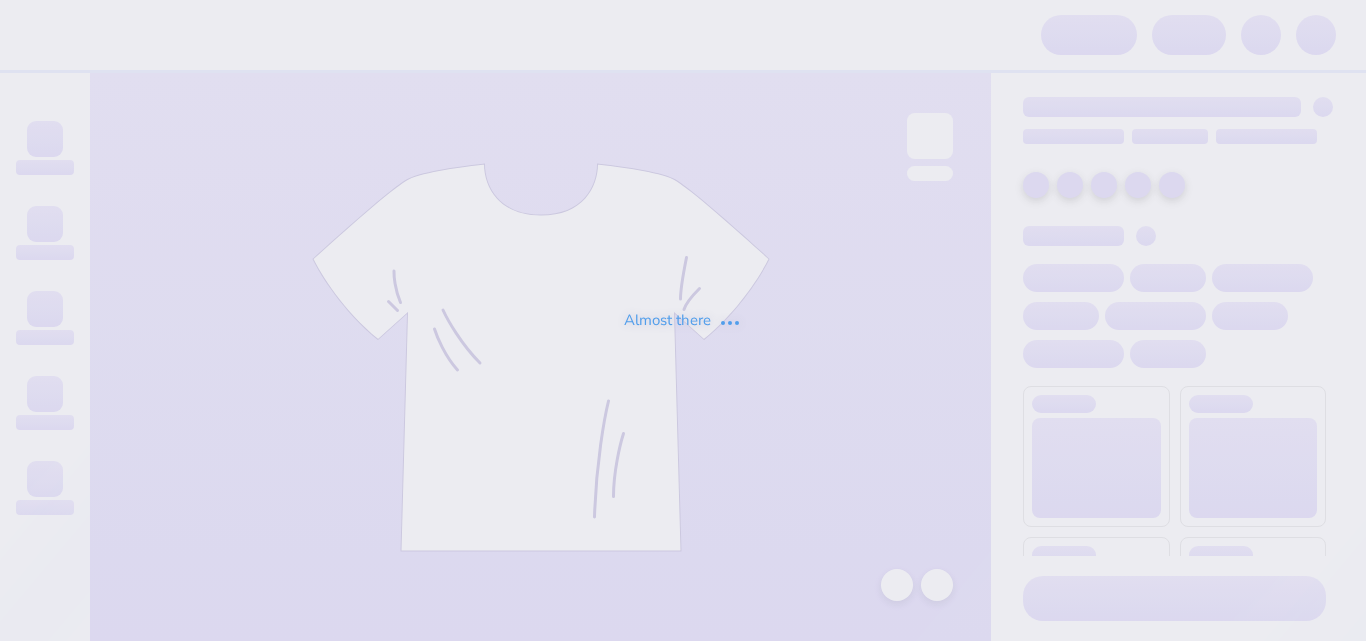 scroll, scrollTop: 0, scrollLeft: 0, axis: both 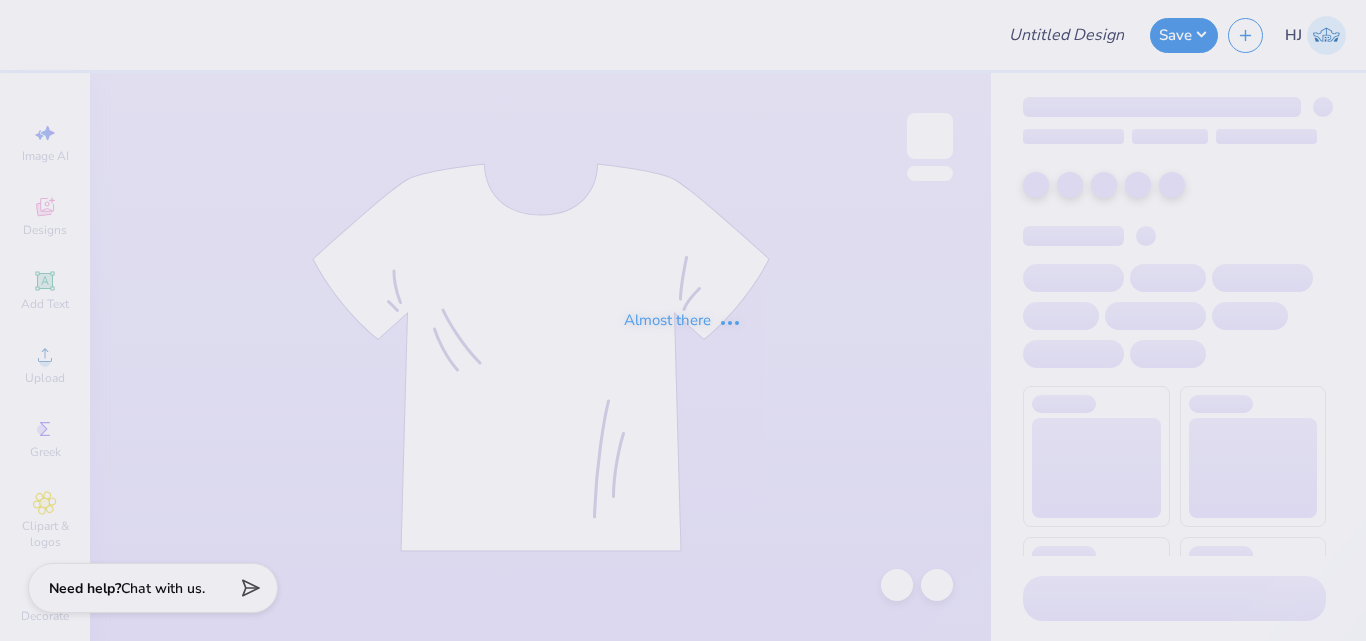 type on "Tridelt 2025" 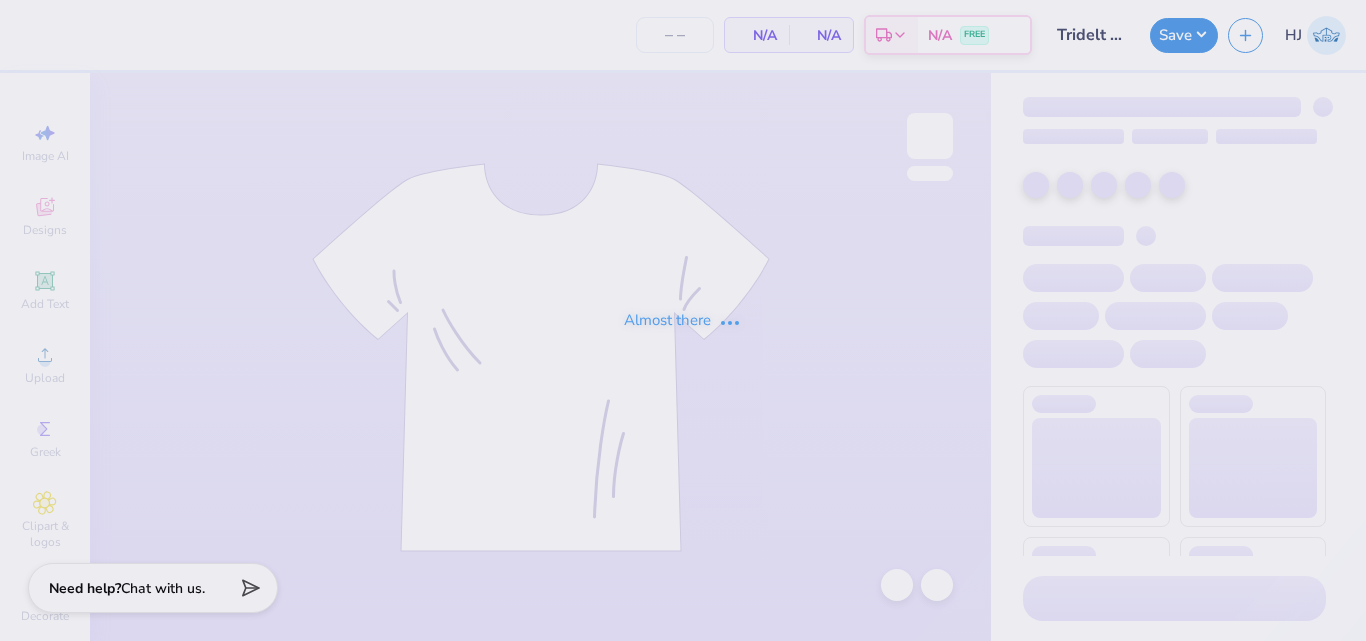 type on "24" 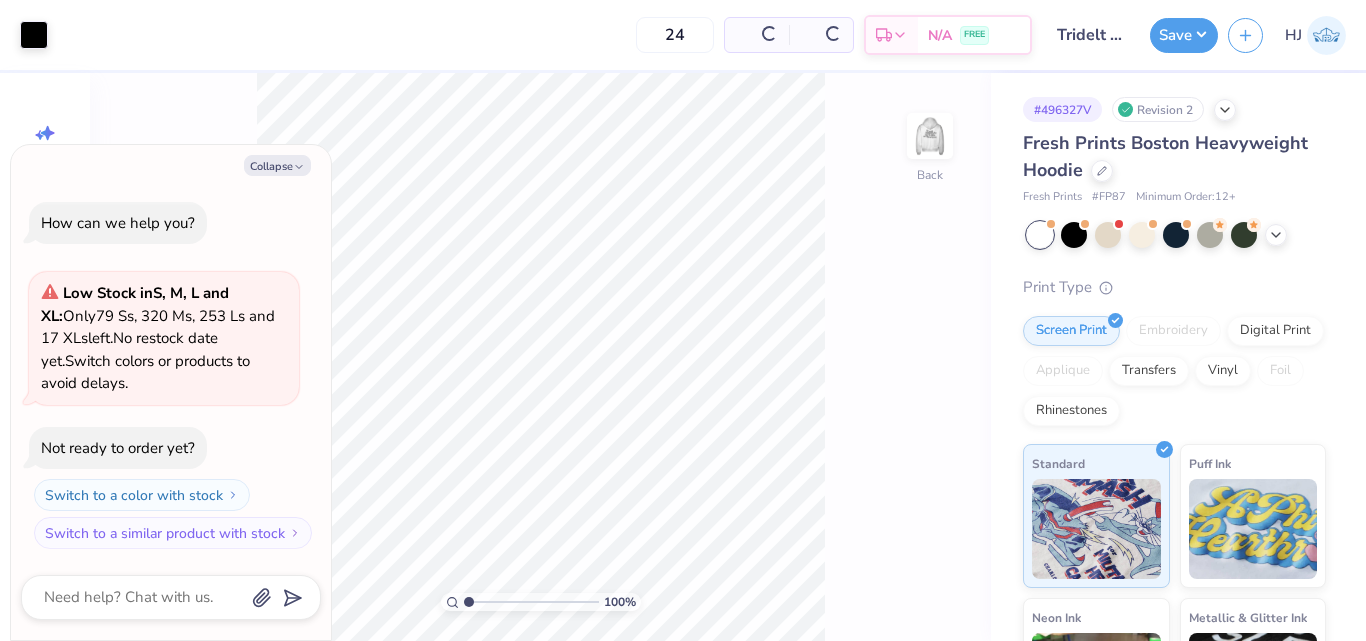 type on "x" 